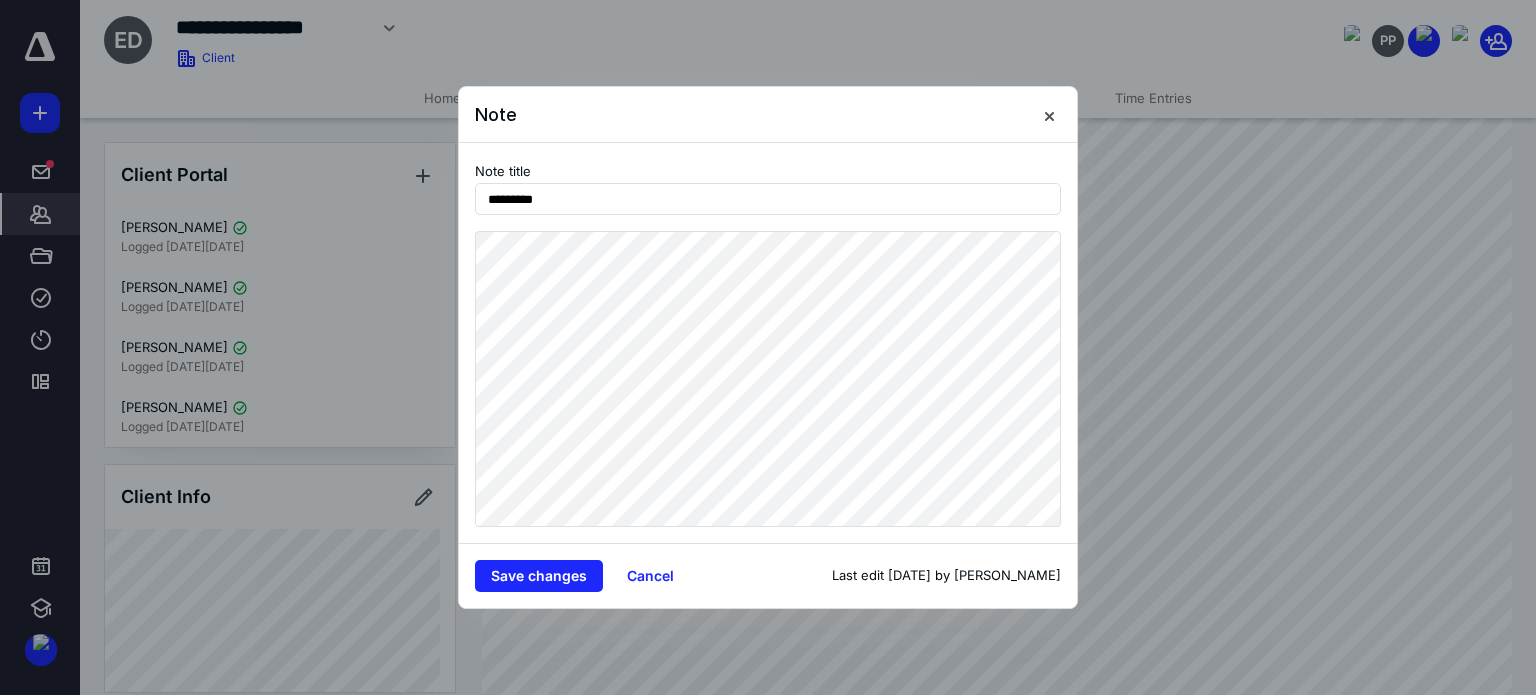scroll, scrollTop: 300, scrollLeft: 0, axis: vertical 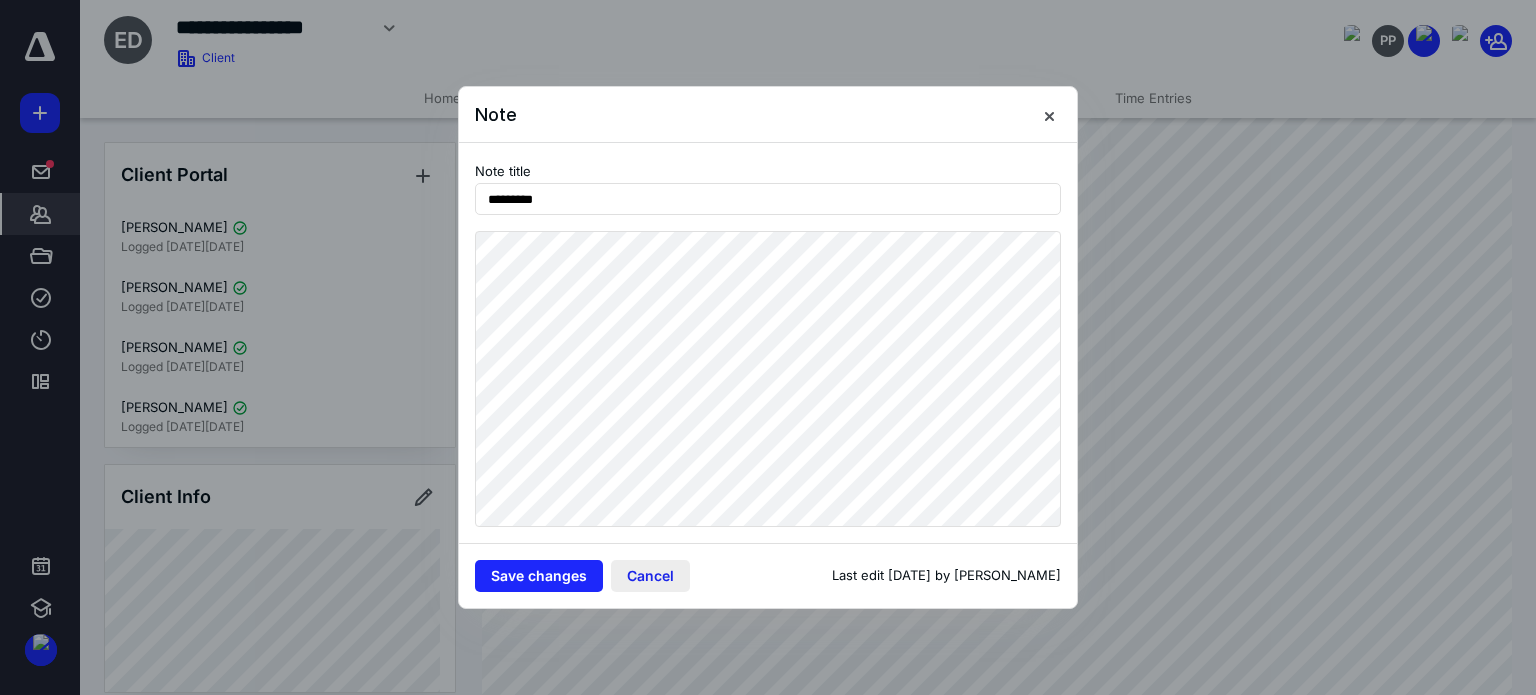 click on "Cancel" at bounding box center [650, 576] 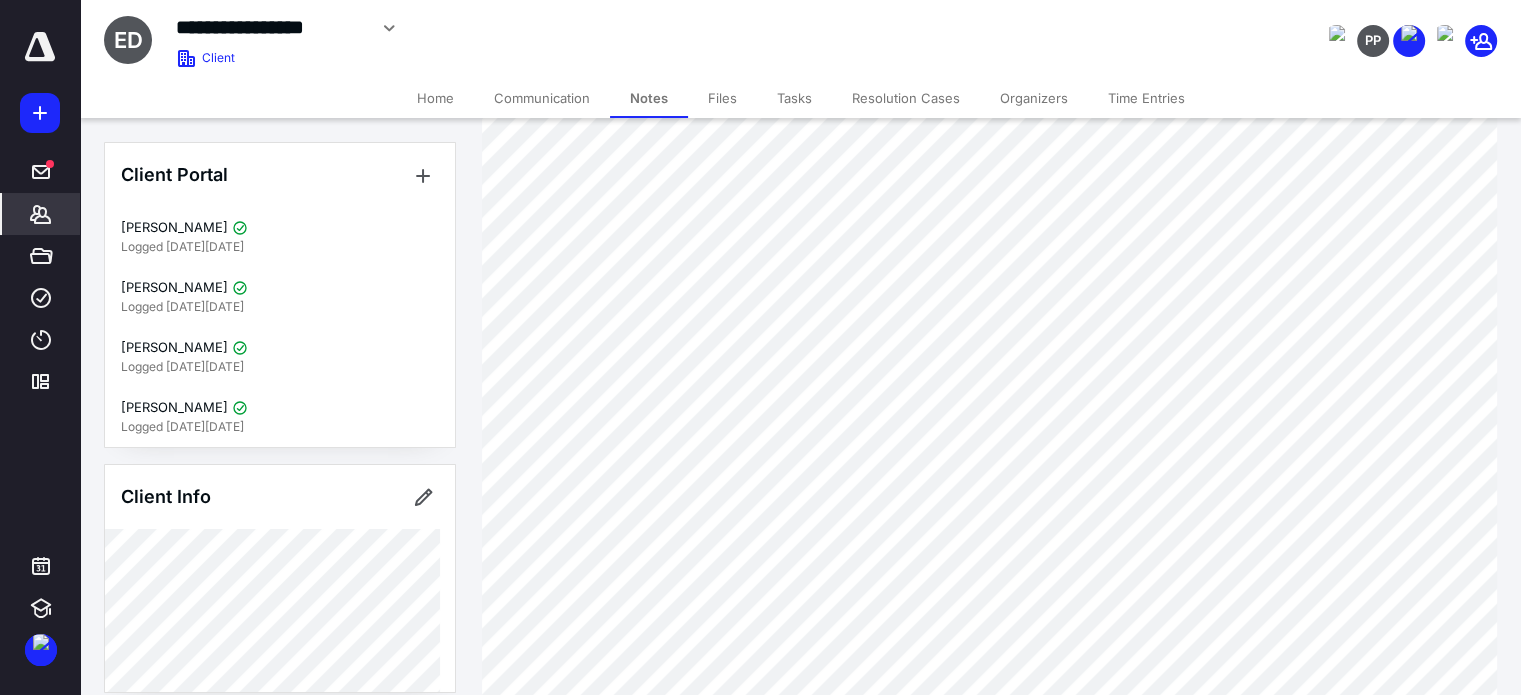 click on "Clients" at bounding box center [41, 214] 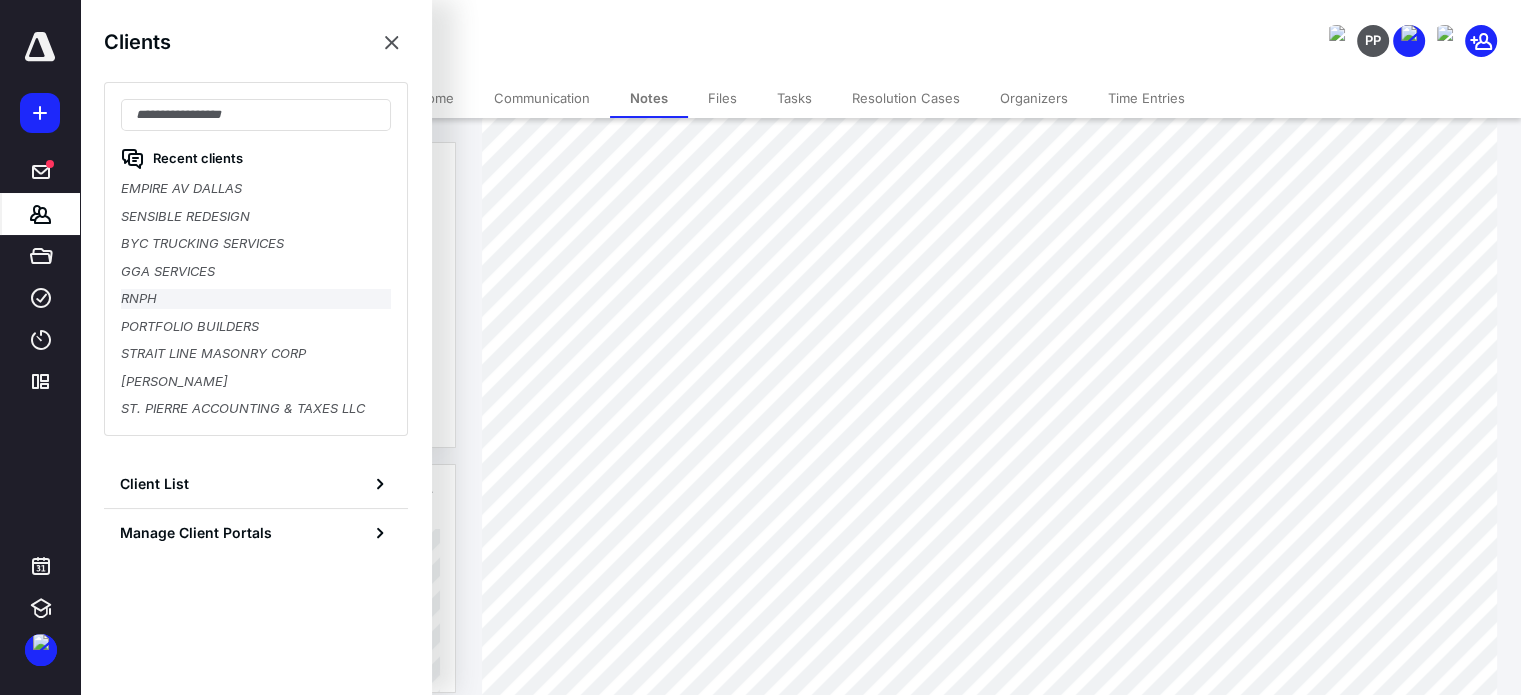 click on "RNPH" at bounding box center [256, 299] 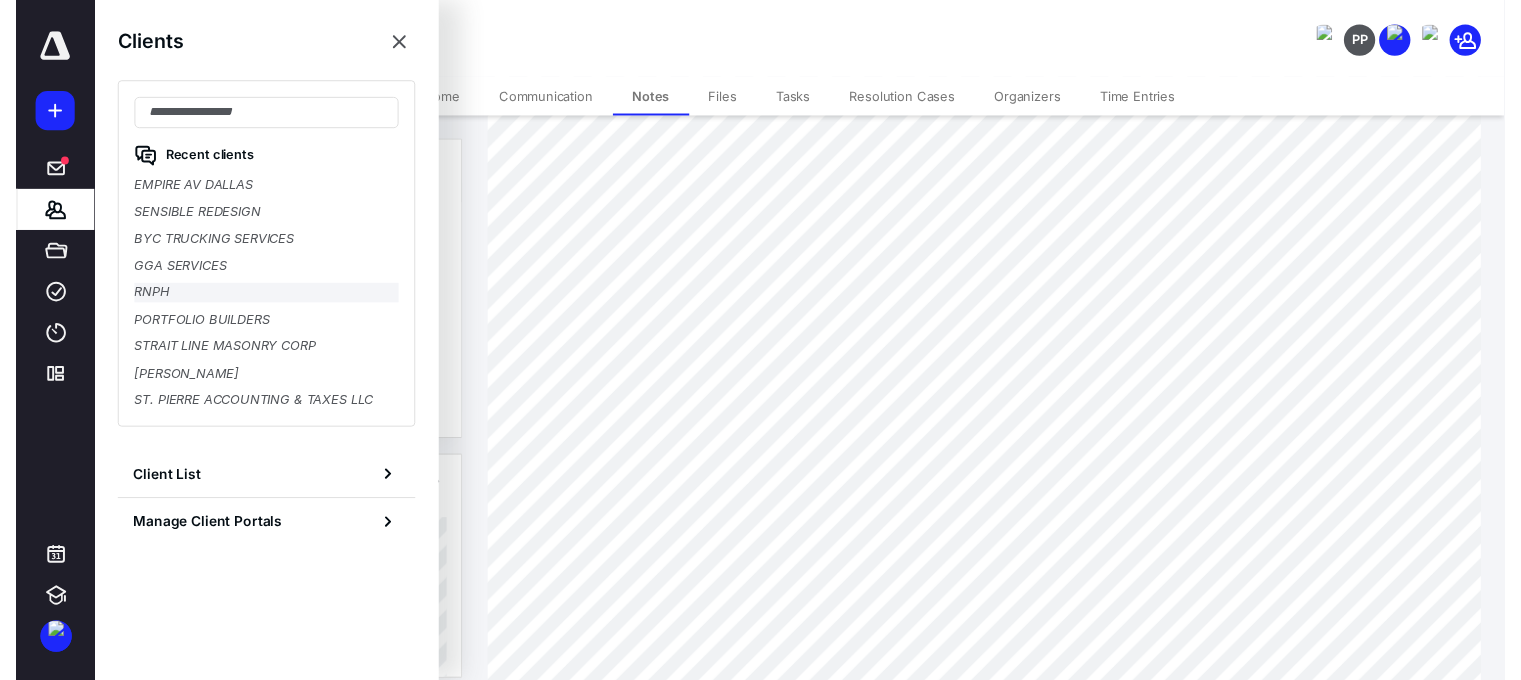scroll, scrollTop: 0, scrollLeft: 0, axis: both 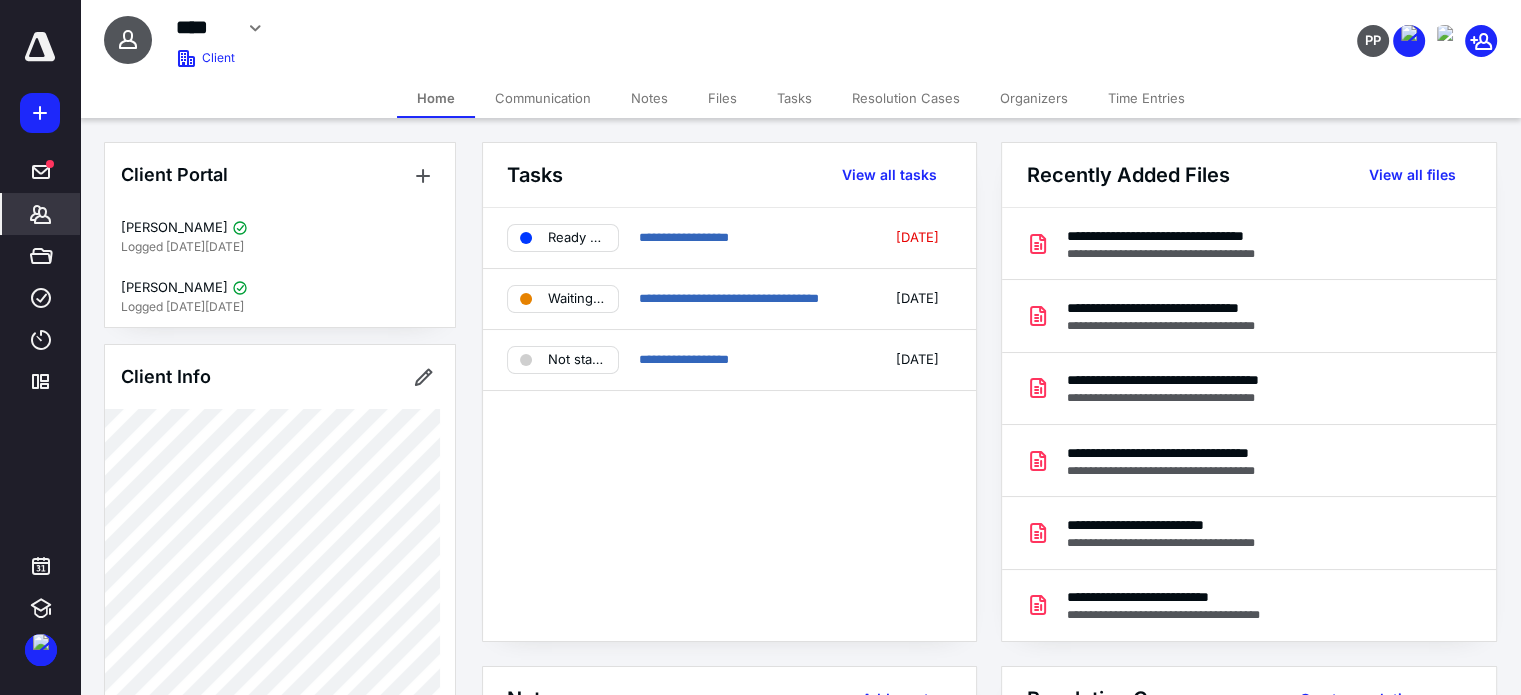 click on "Notes" at bounding box center (649, 98) 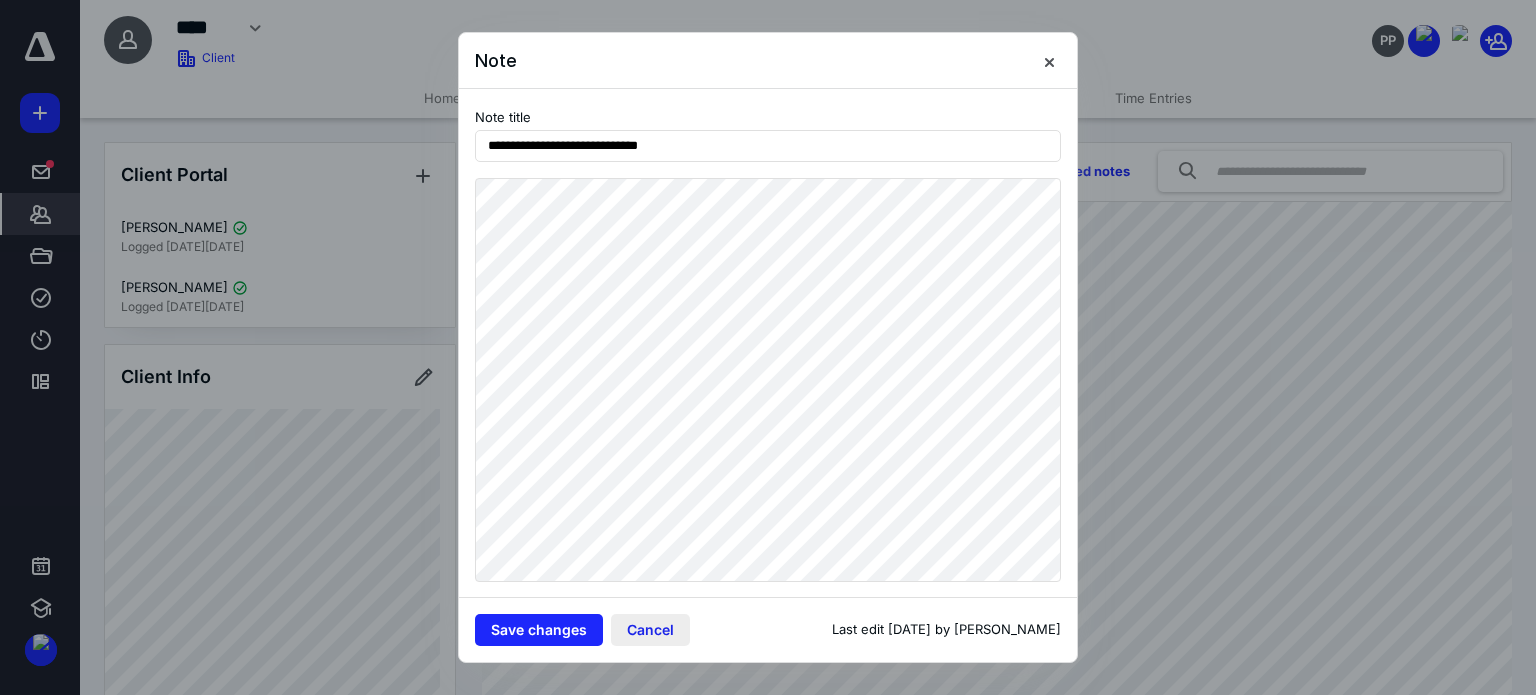 click on "Cancel" at bounding box center (650, 630) 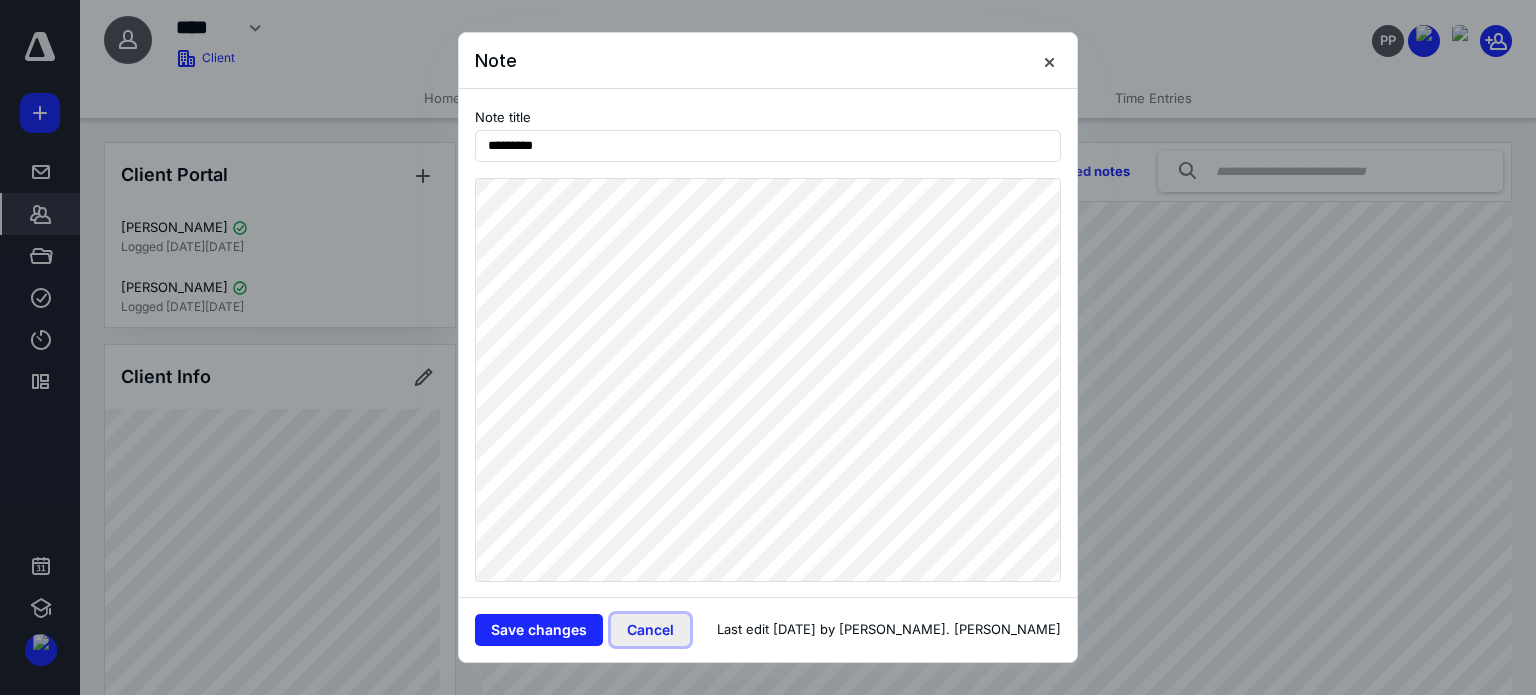 click on "Cancel" at bounding box center [650, 630] 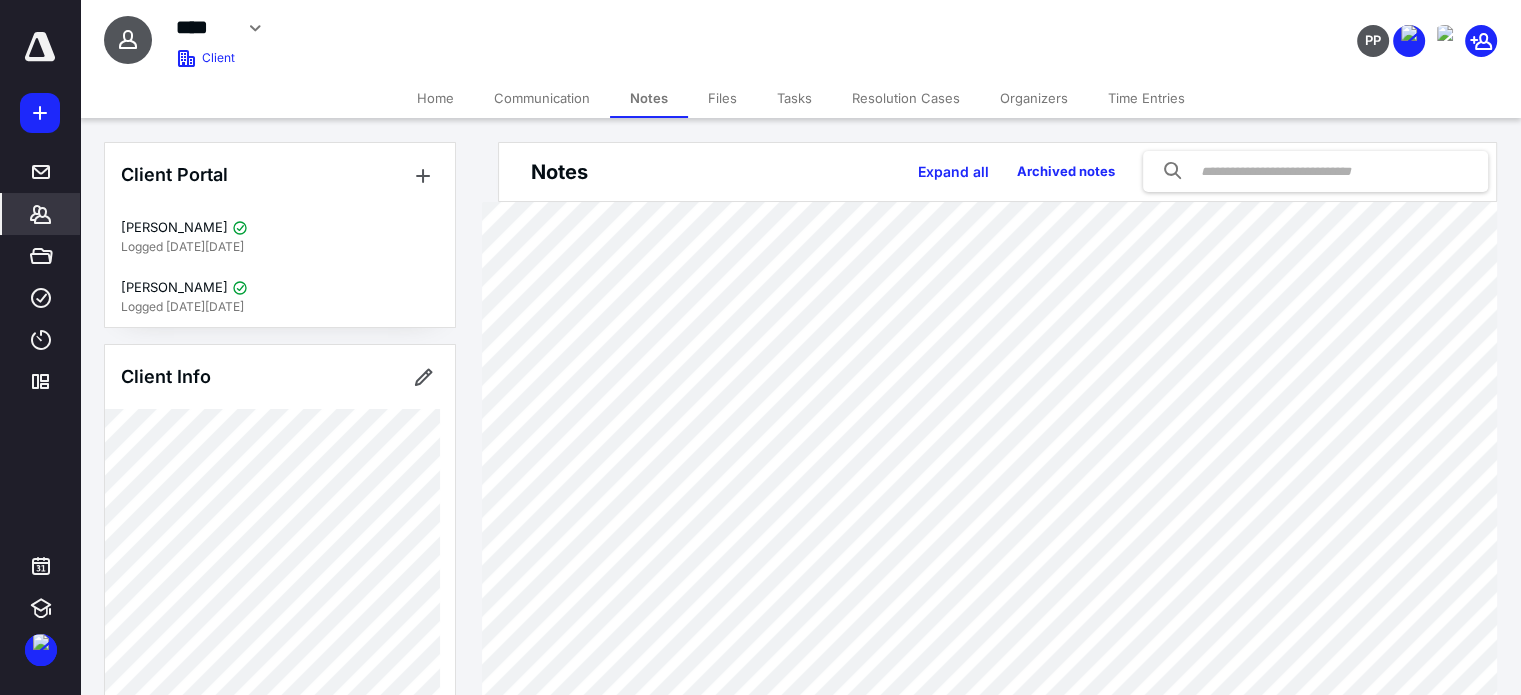 click on "Tasks" at bounding box center [794, 98] 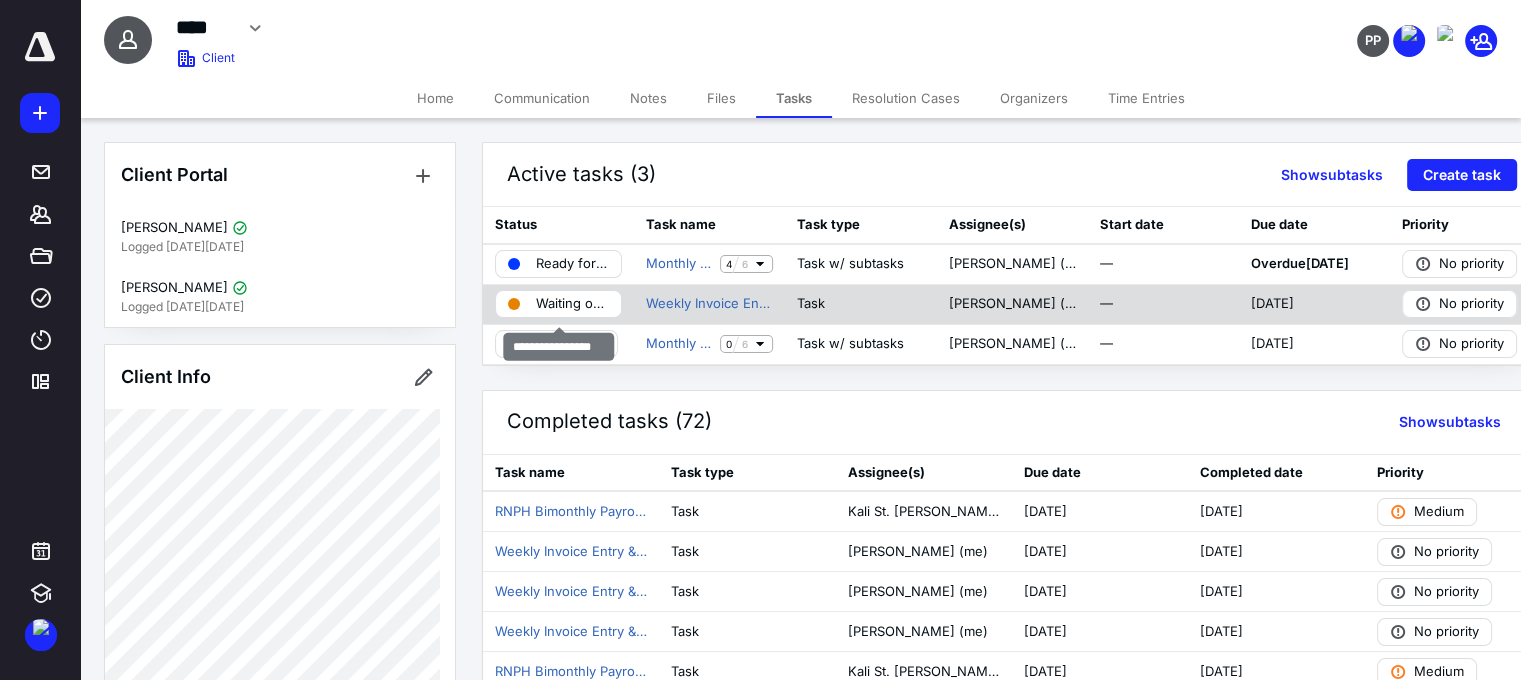 click on "Waiting on Files" at bounding box center [572, 304] 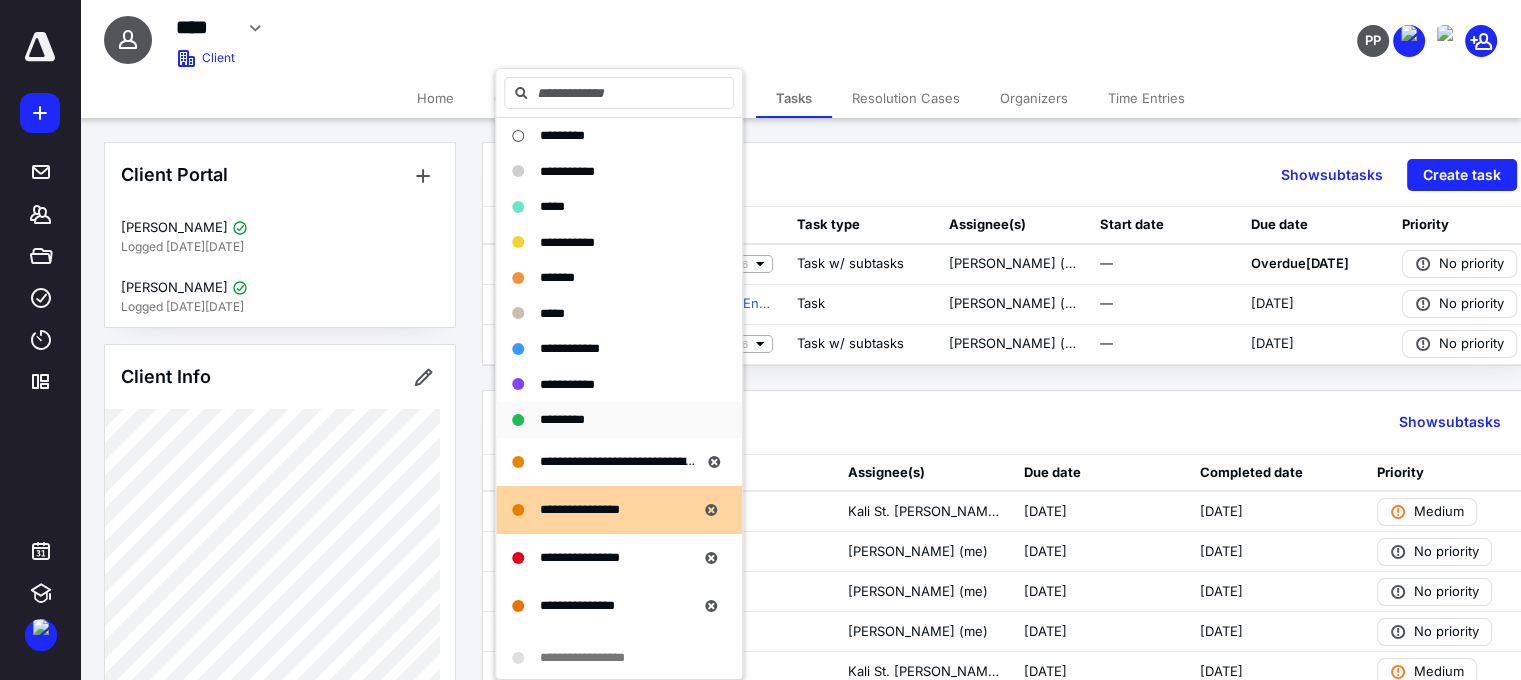 click on "*********" at bounding box center (562, 419) 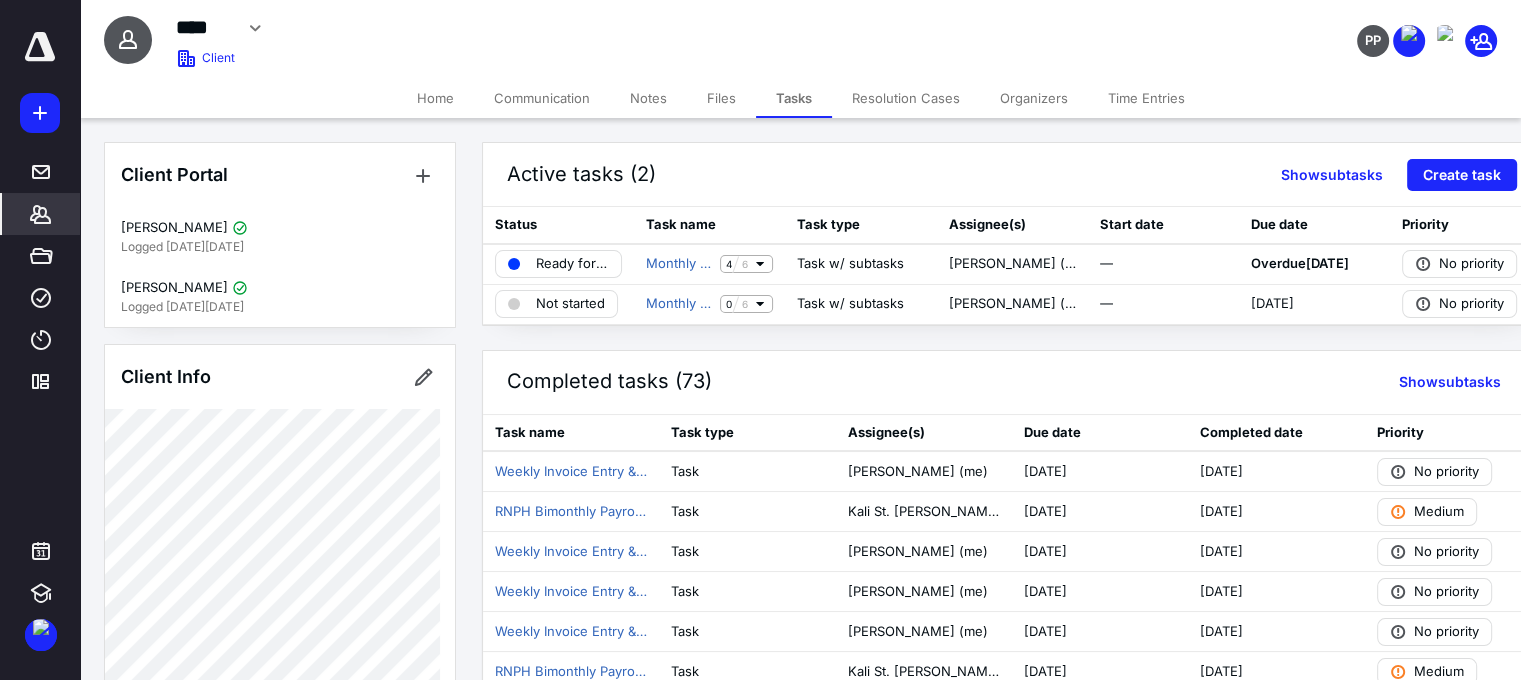 click 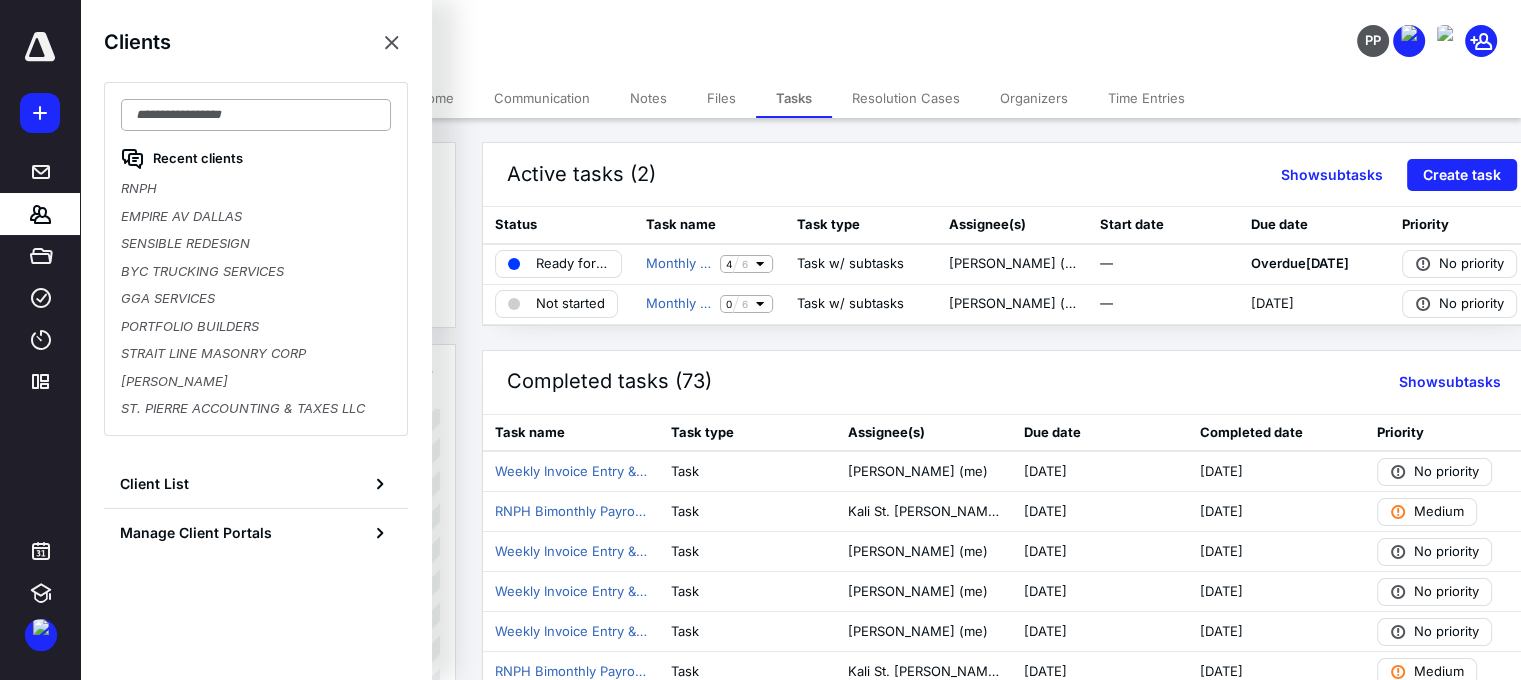 click at bounding box center [256, 115] 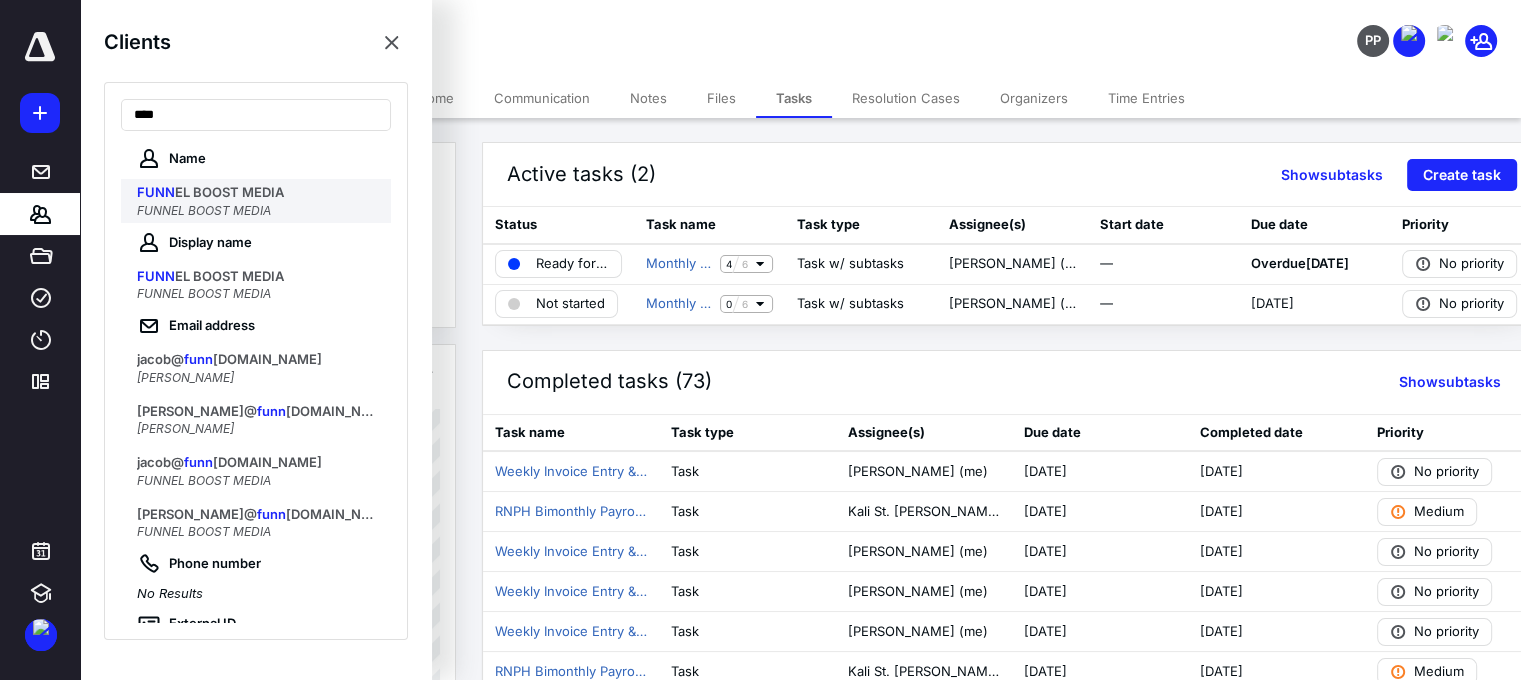 type on "****" 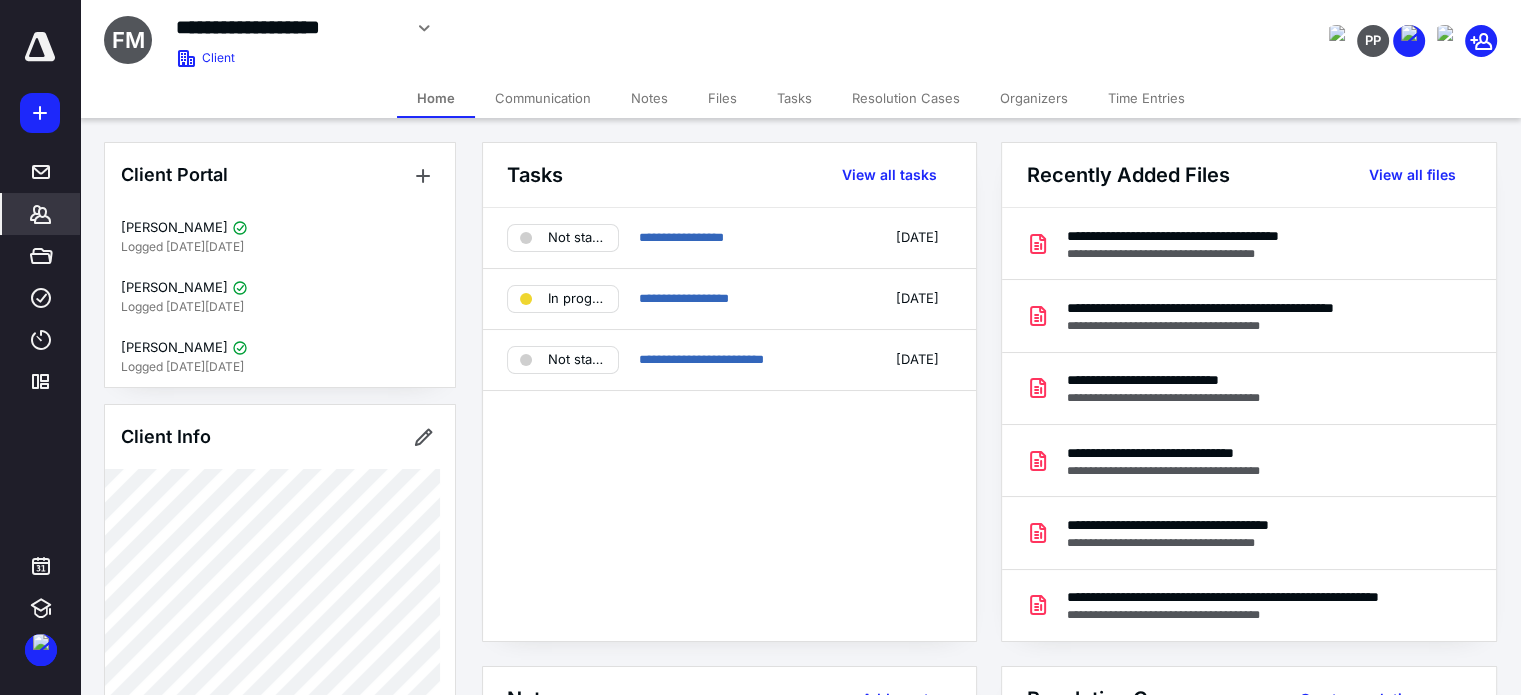 click on "**********" at bounding box center (729, 424) 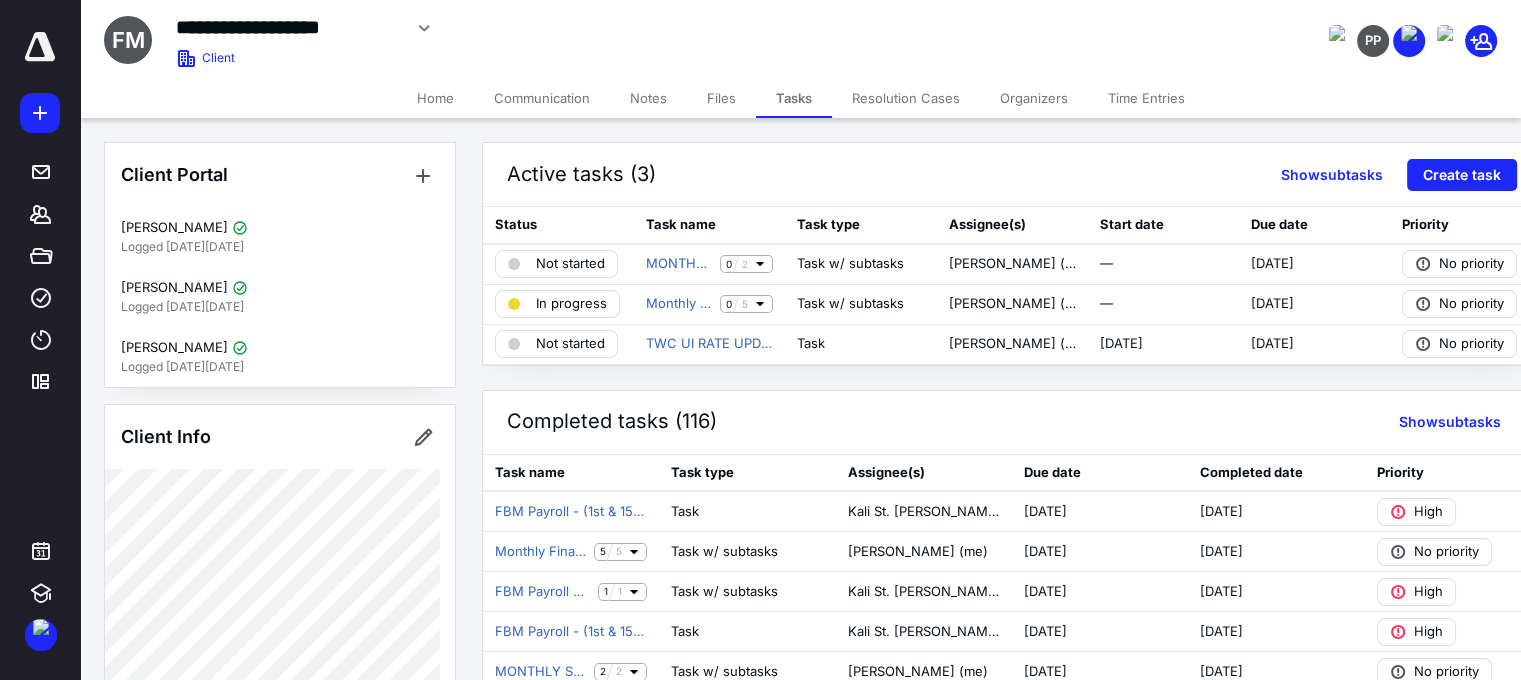 scroll, scrollTop: 200, scrollLeft: 0, axis: vertical 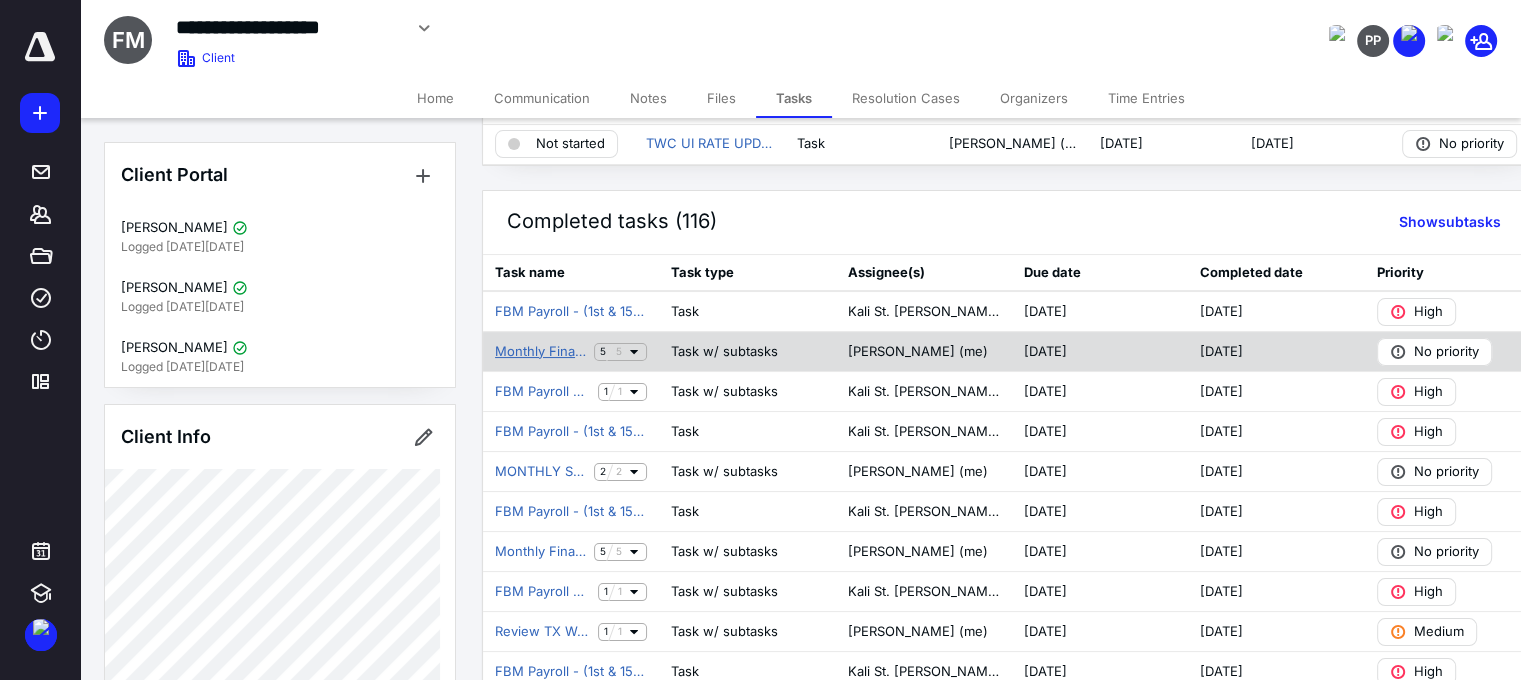 click on "Monthly Financials" at bounding box center [540, 352] 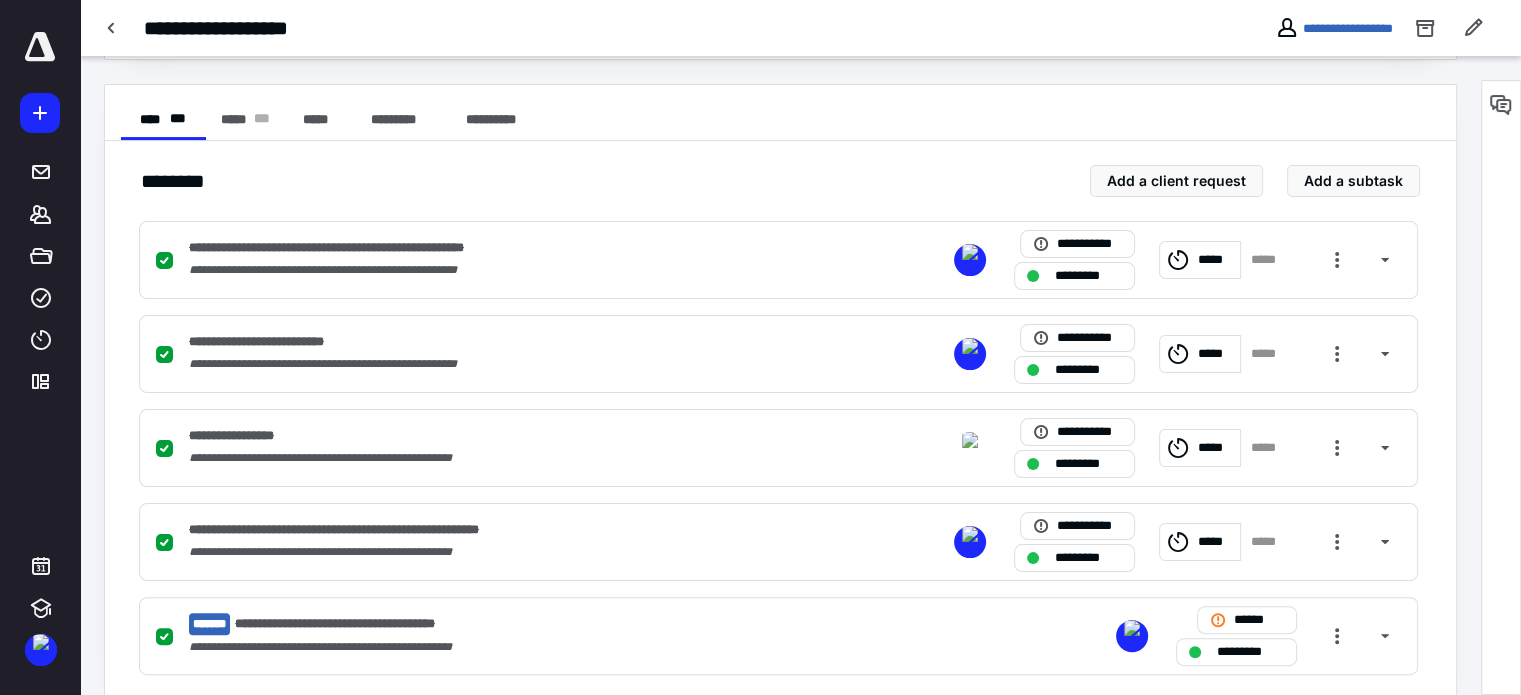 scroll, scrollTop: 385, scrollLeft: 0, axis: vertical 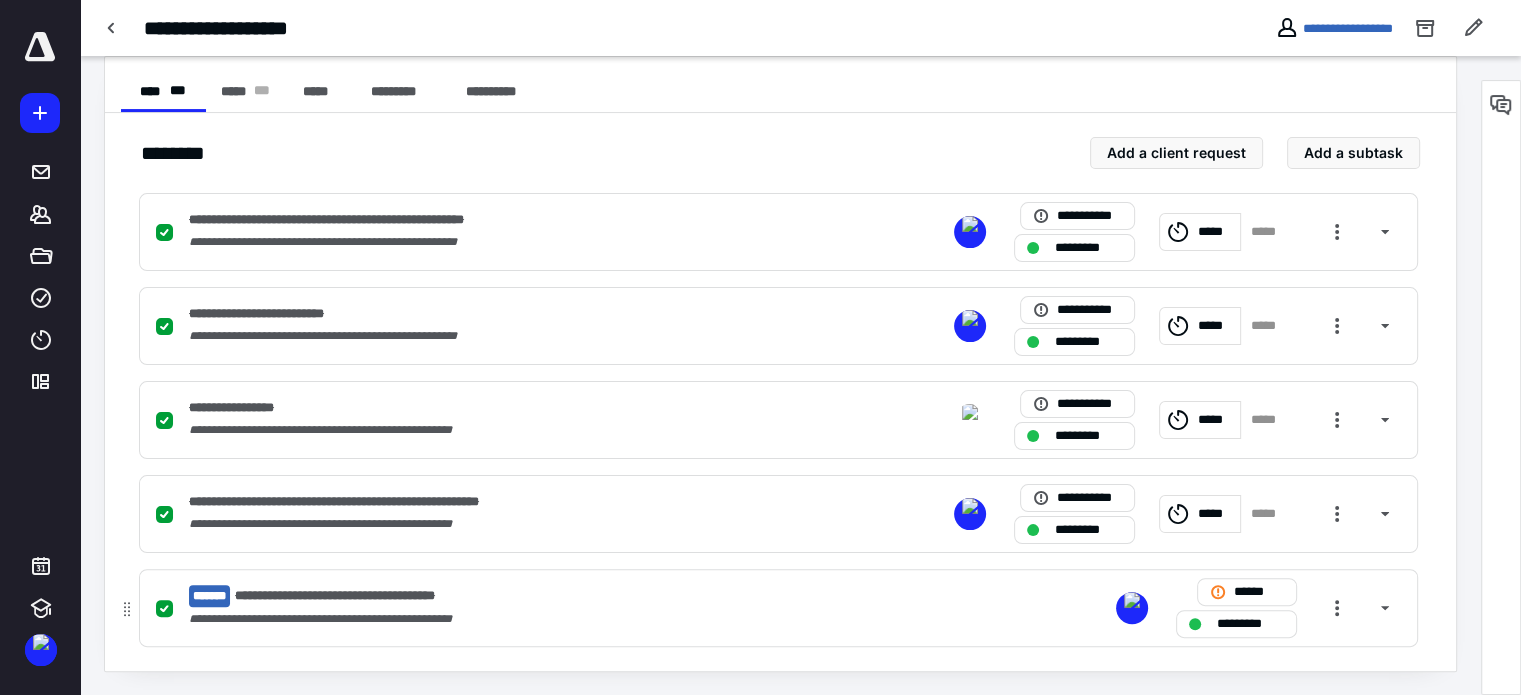 click on "**********" at bounding box center (516, 596) 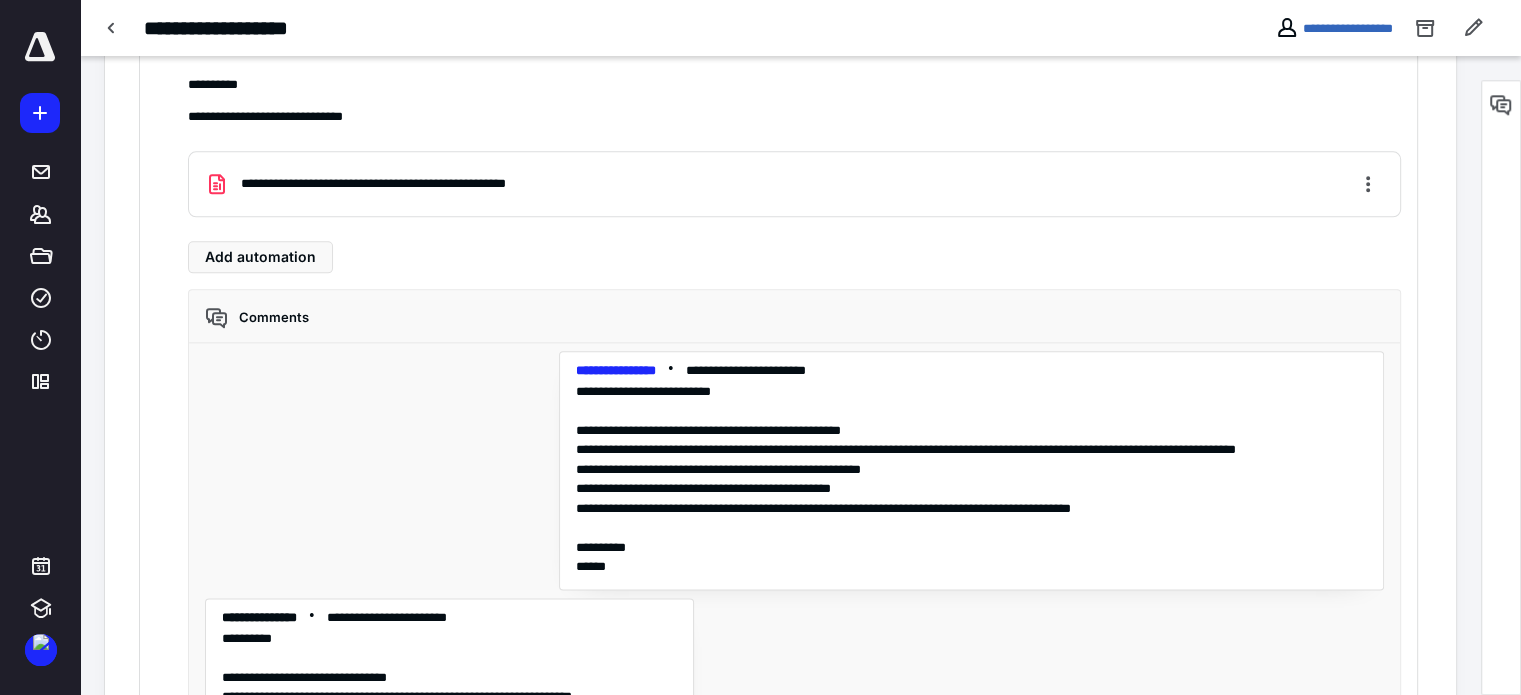scroll, scrollTop: 2176, scrollLeft: 0, axis: vertical 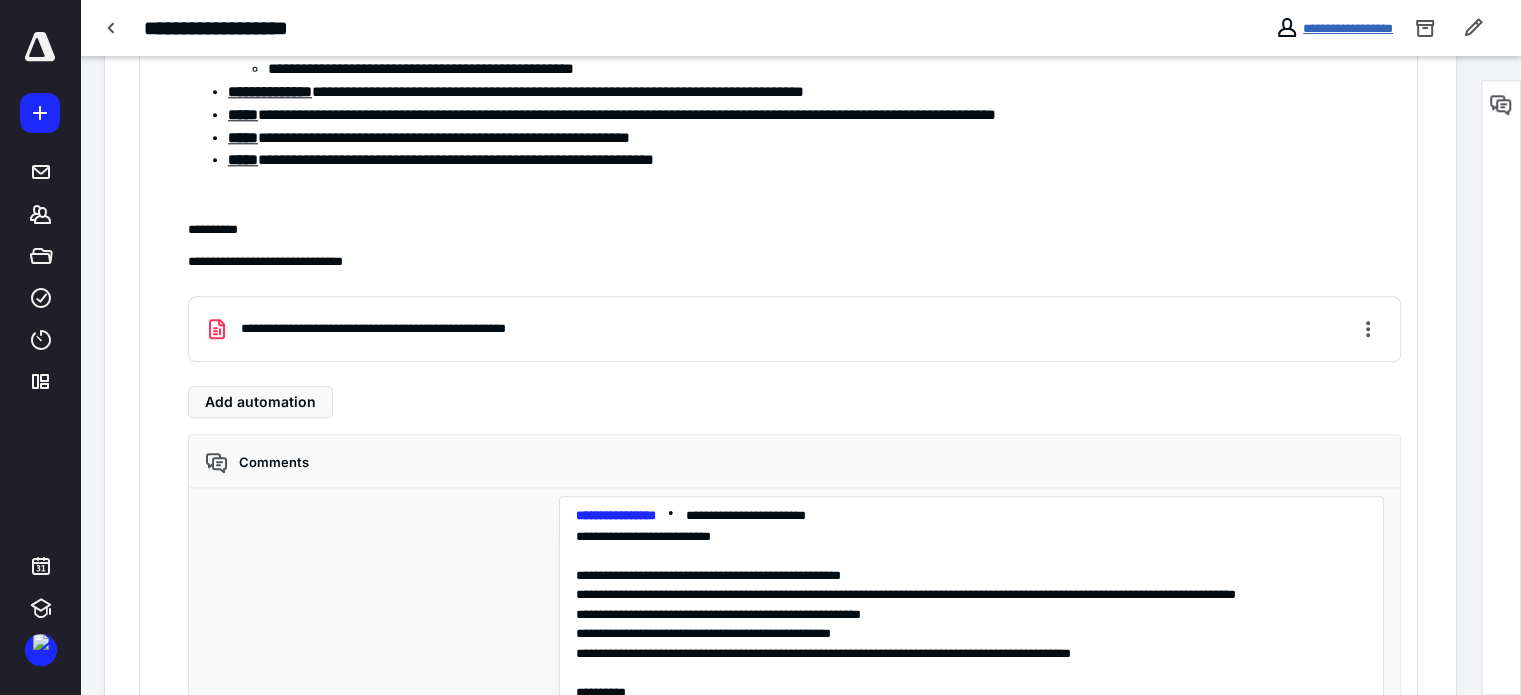 click on "**********" at bounding box center [1348, 28] 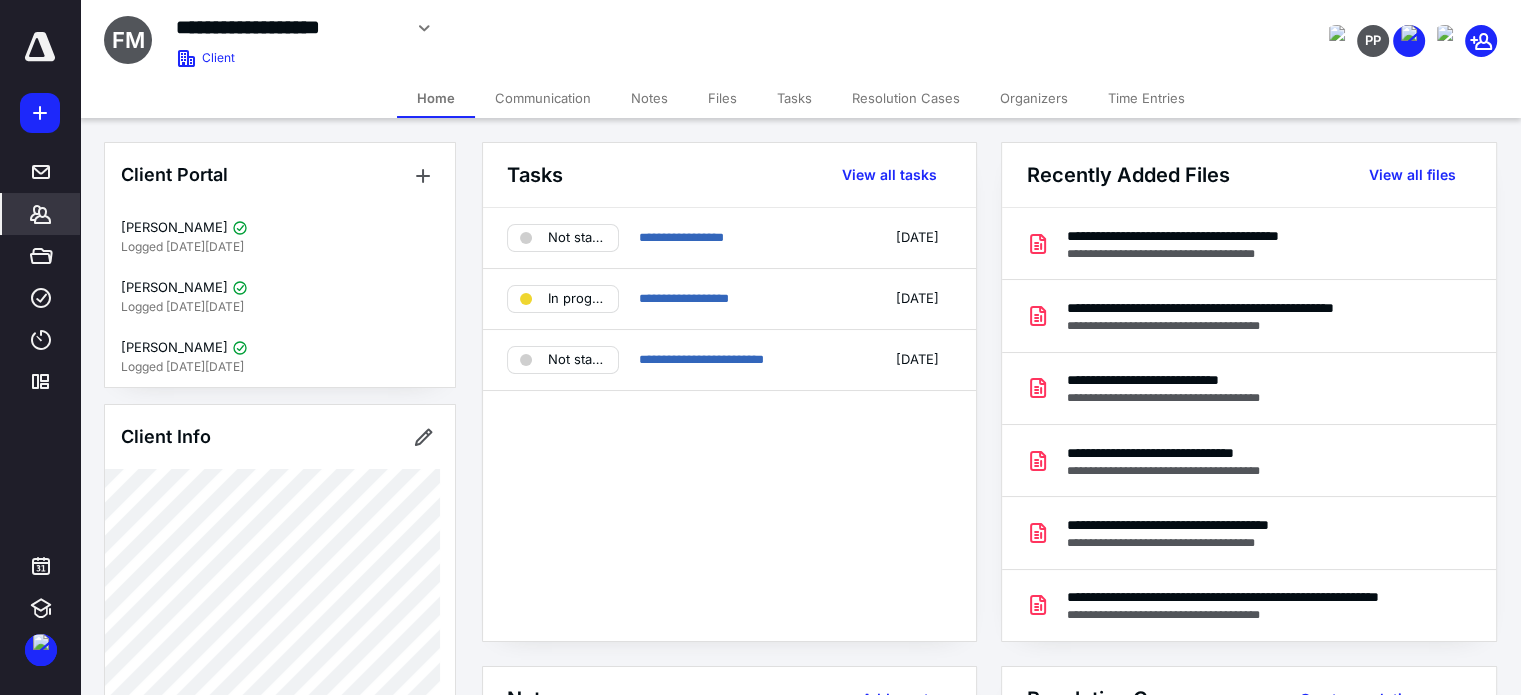 click on "**********" at bounding box center [729, 424] 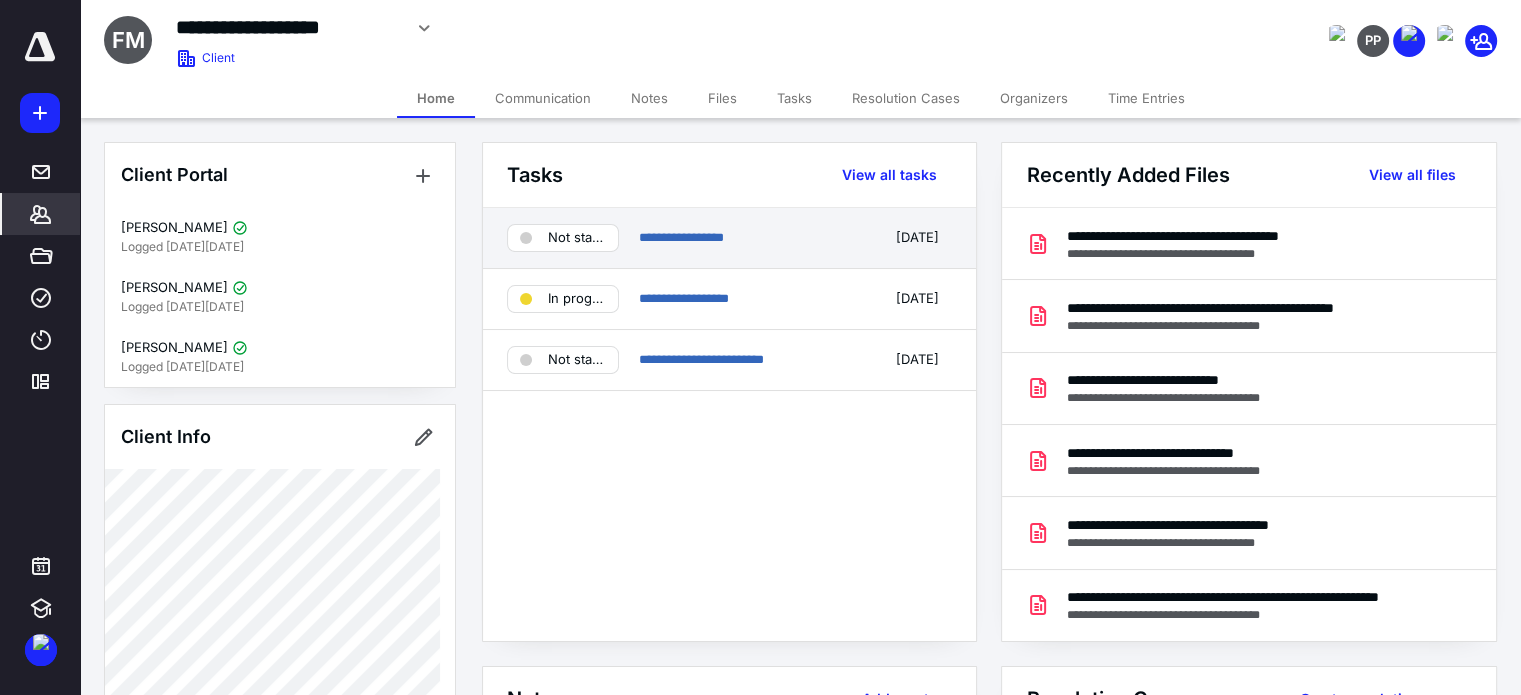 click on "Not started" at bounding box center (577, 238) 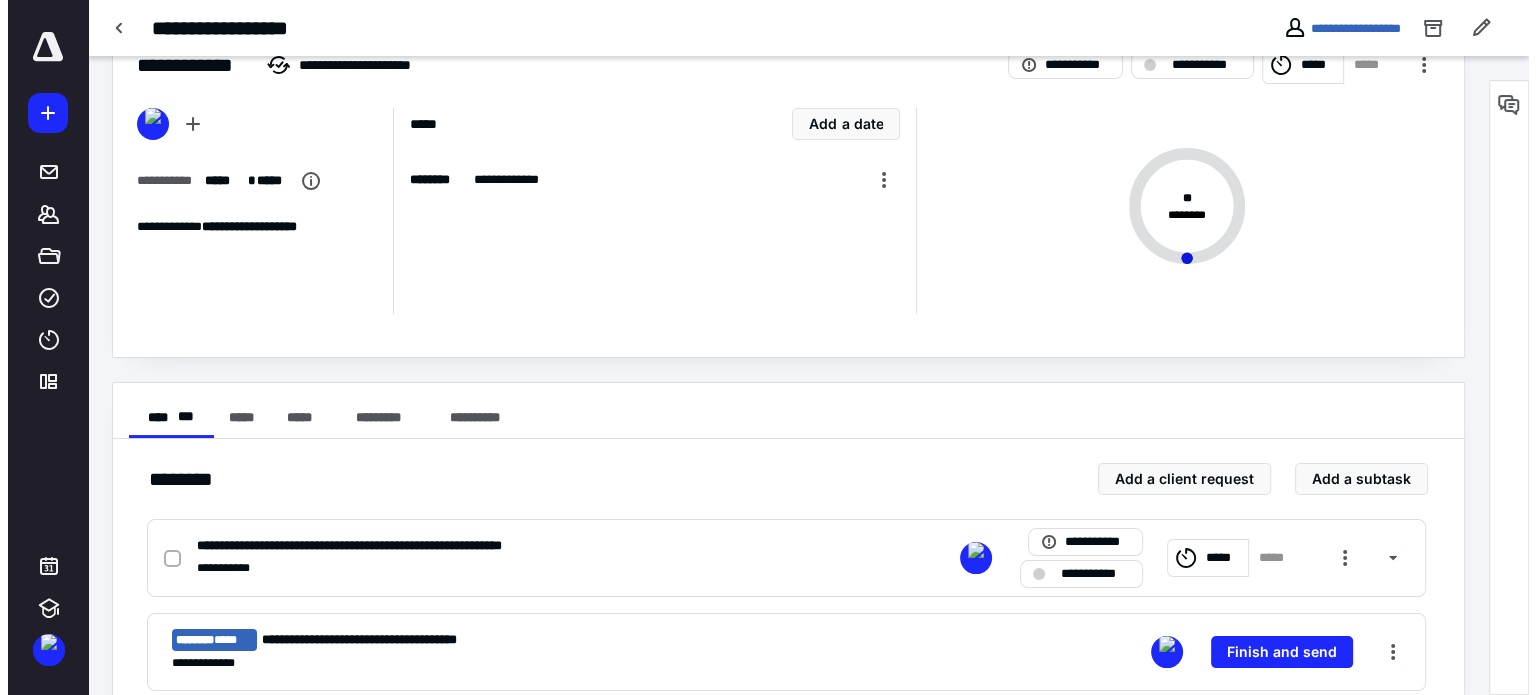 scroll, scrollTop: 103, scrollLeft: 0, axis: vertical 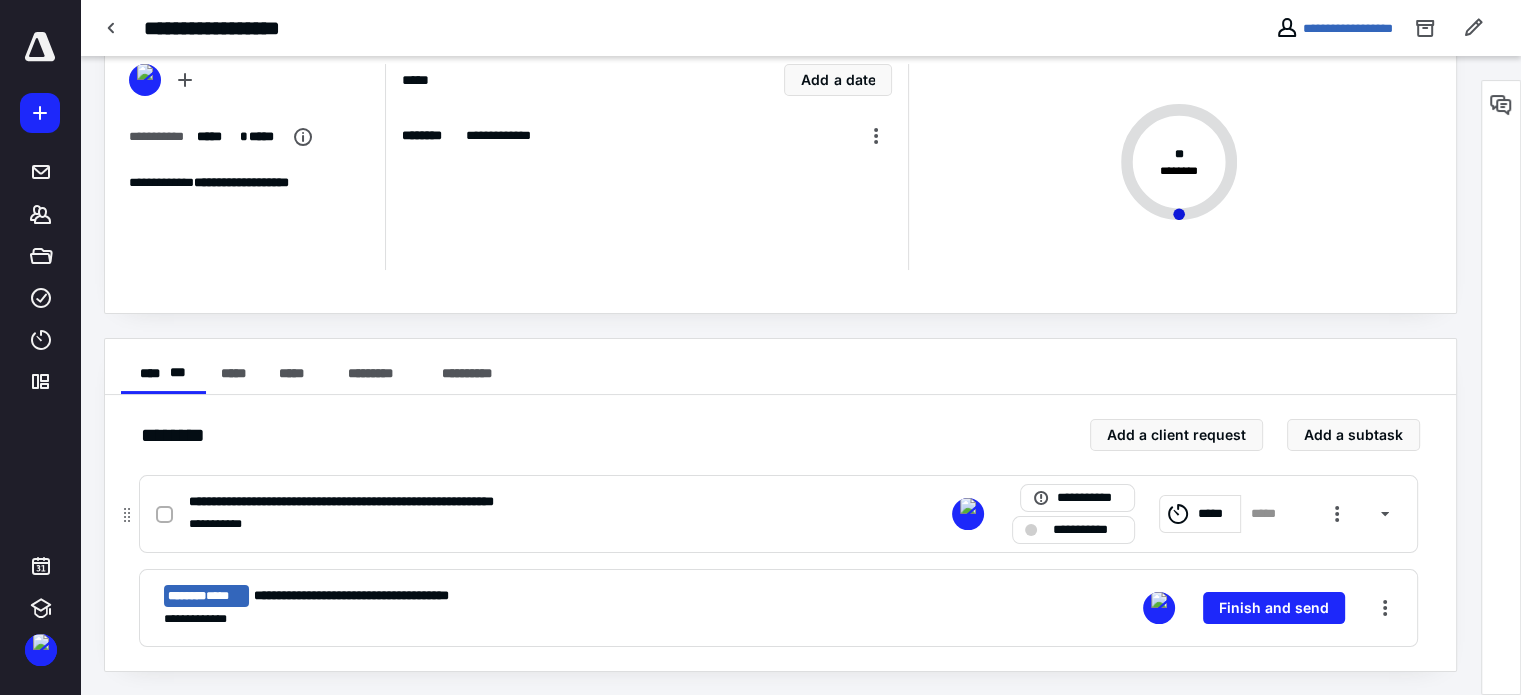 click at bounding box center [164, 515] 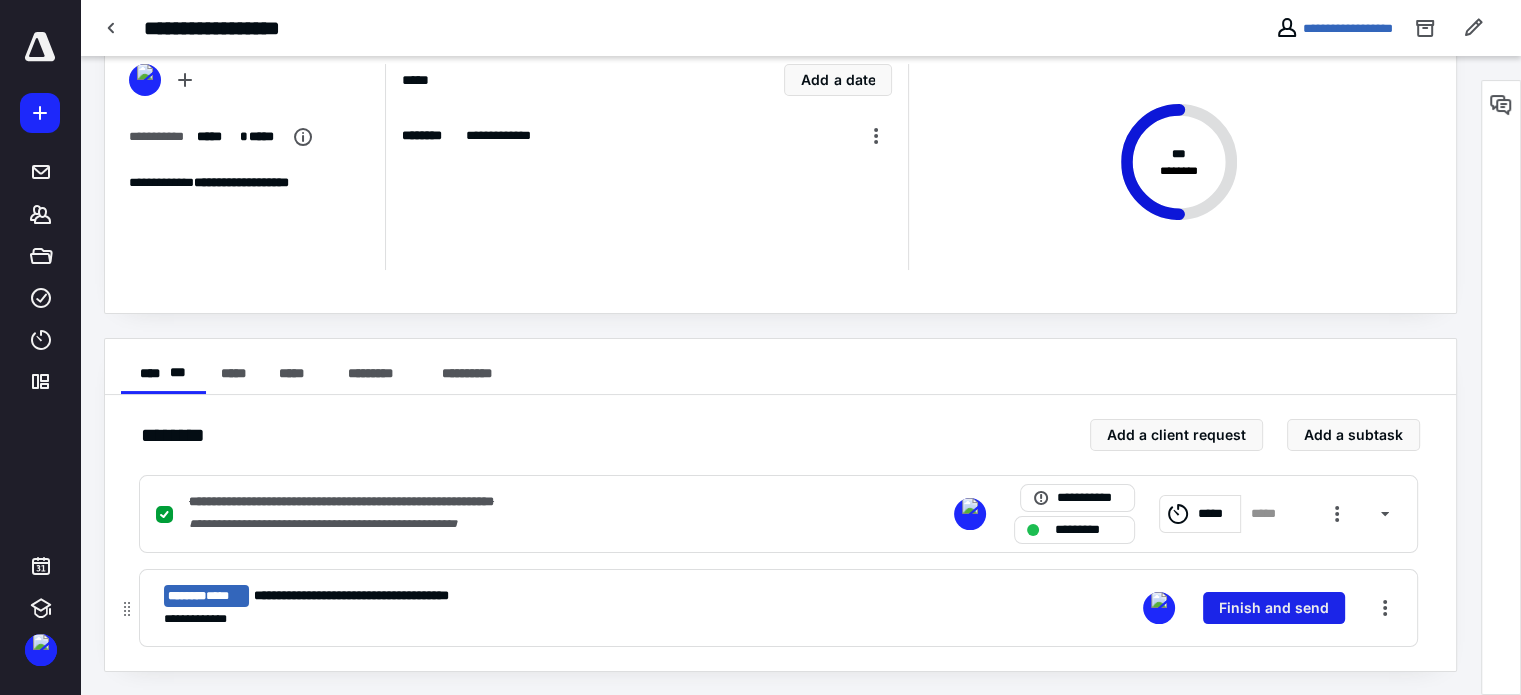 click on "Finish and send" at bounding box center [1274, 608] 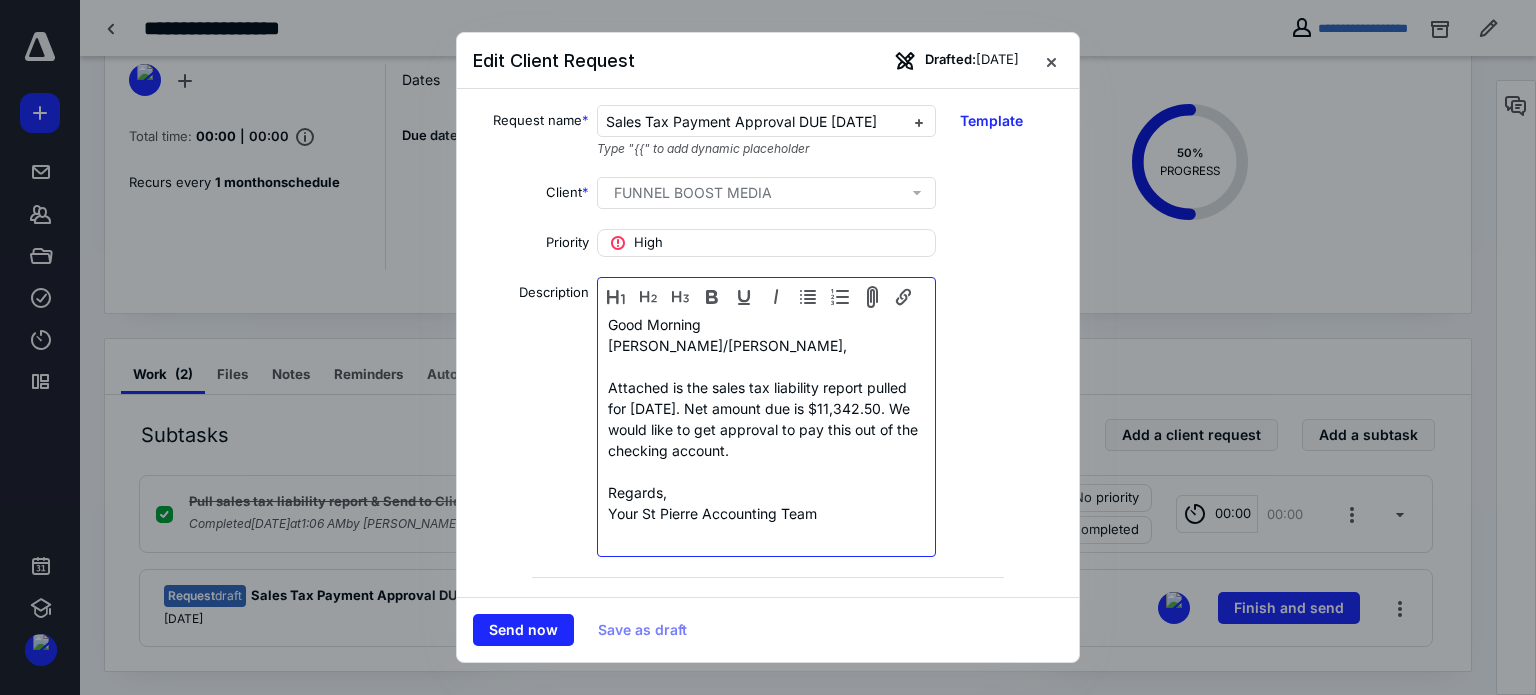 click on "Attached is the sales tax liability report pulled for [DATE]. Net amount due is $11,342.50. We would like to get approval to pay this out of the checking account." at bounding box center (766, 419) 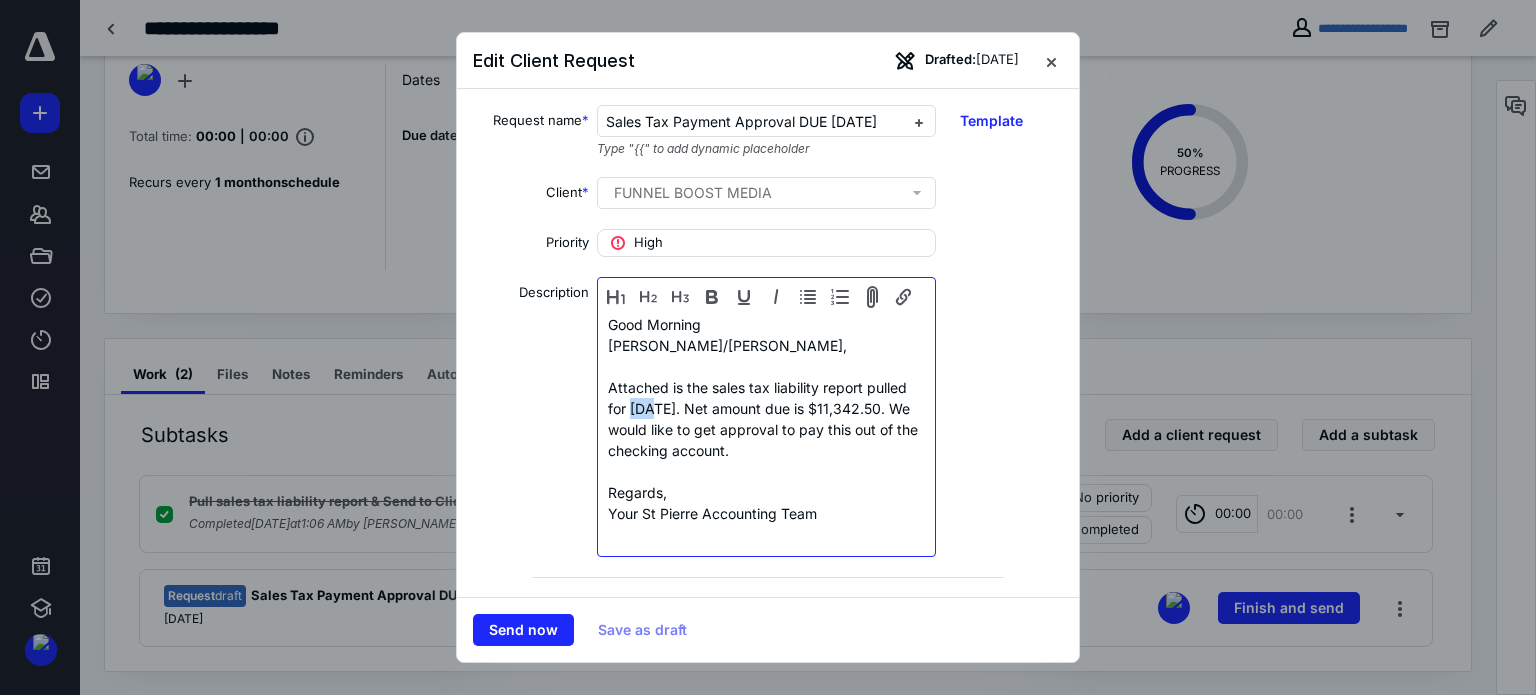 type 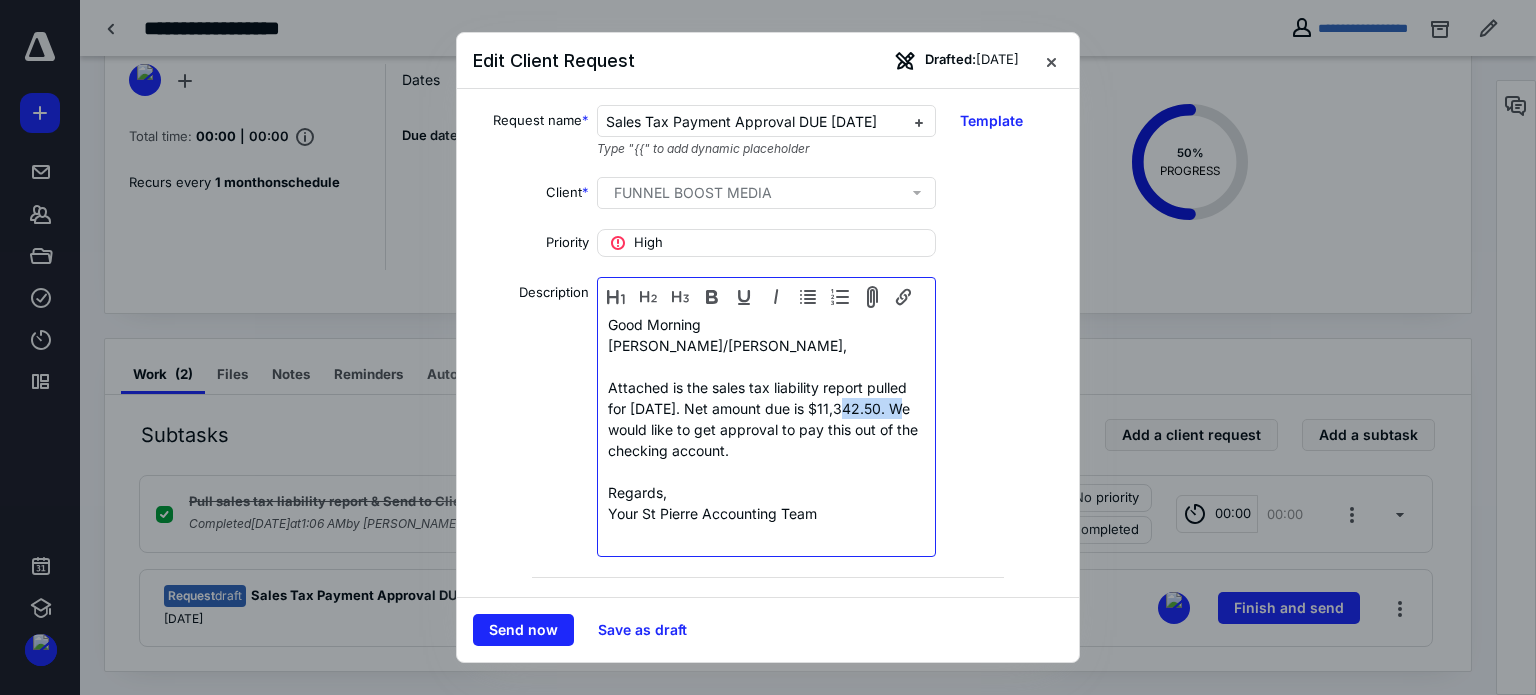 drag, startPoint x: 896, startPoint y: 385, endPoint x: 846, endPoint y: 396, distance: 51.1957 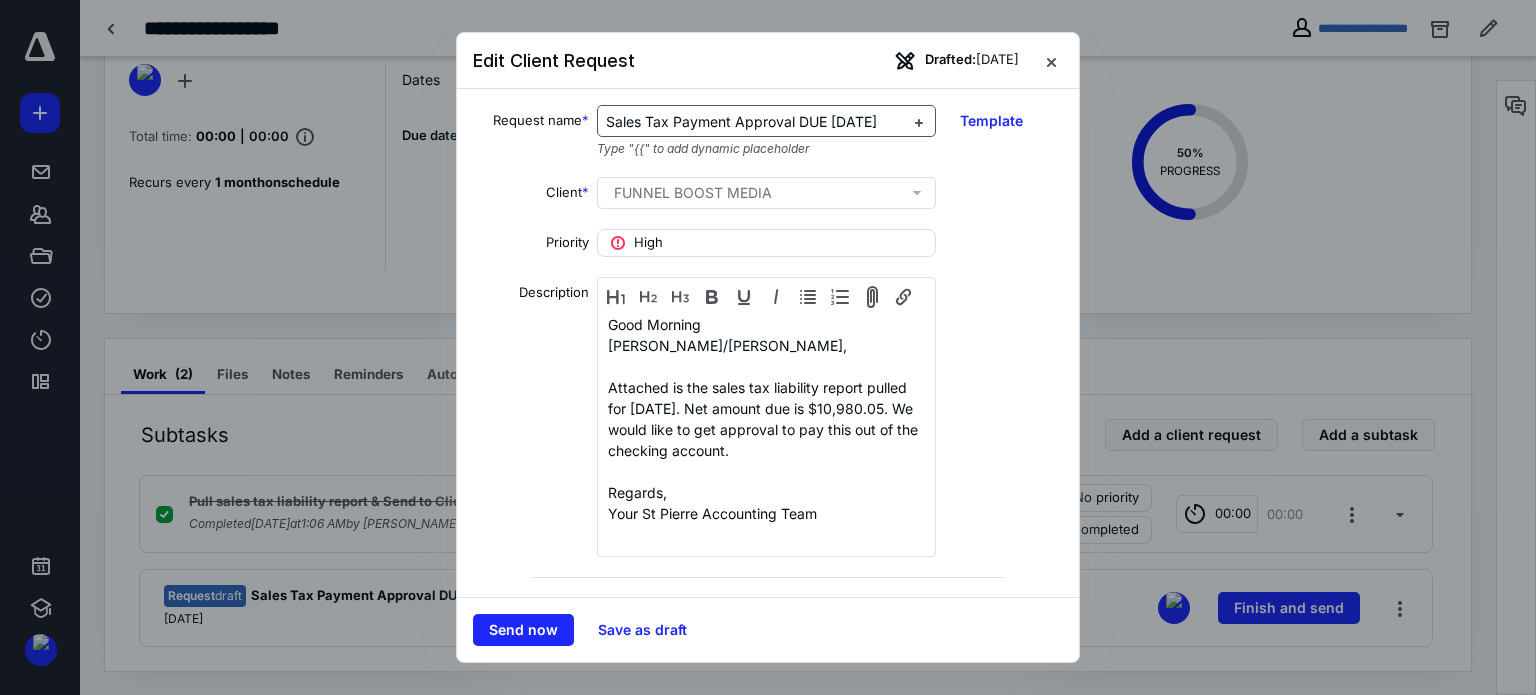 click on "Sales Tax Payment Approval DUE [DATE]" at bounding box center (741, 121) 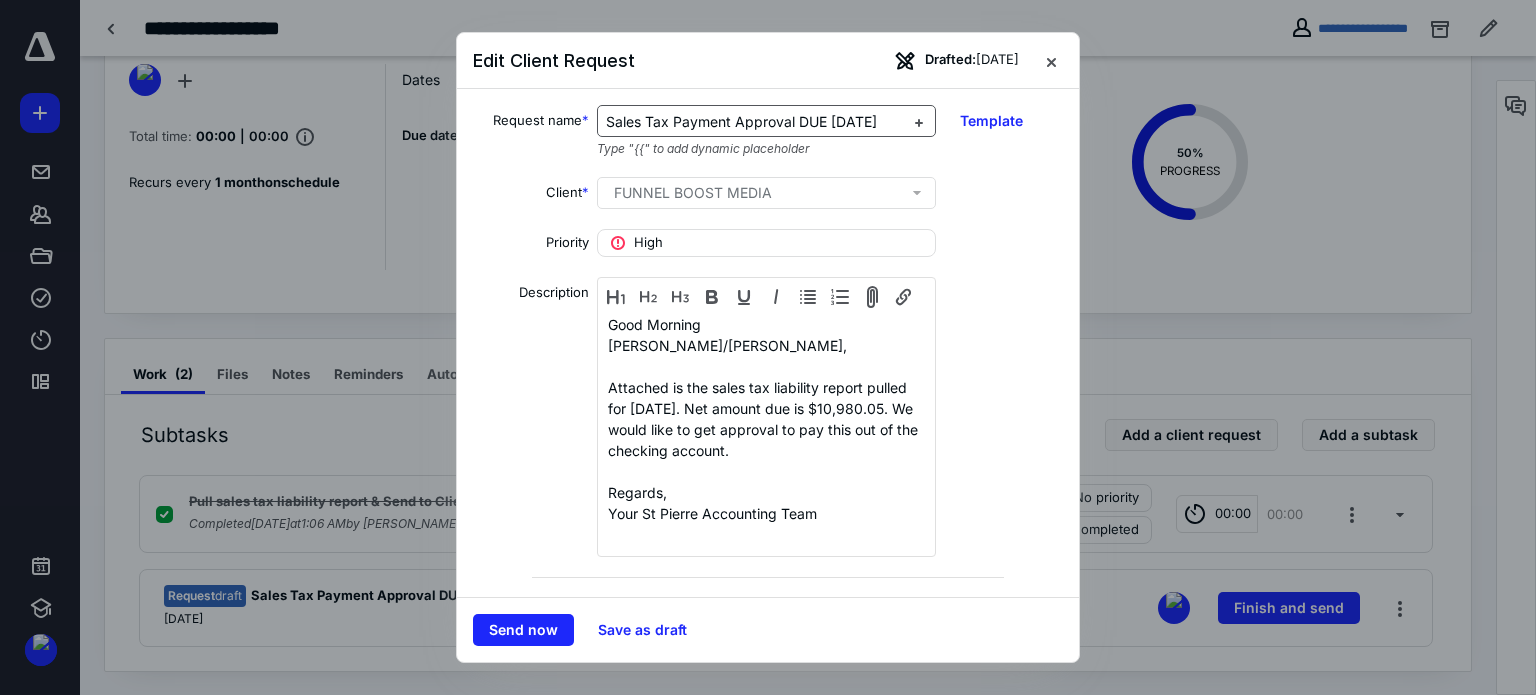 click on "Sales Tax Payment Approval DUE [DATE]" at bounding box center (741, 121) 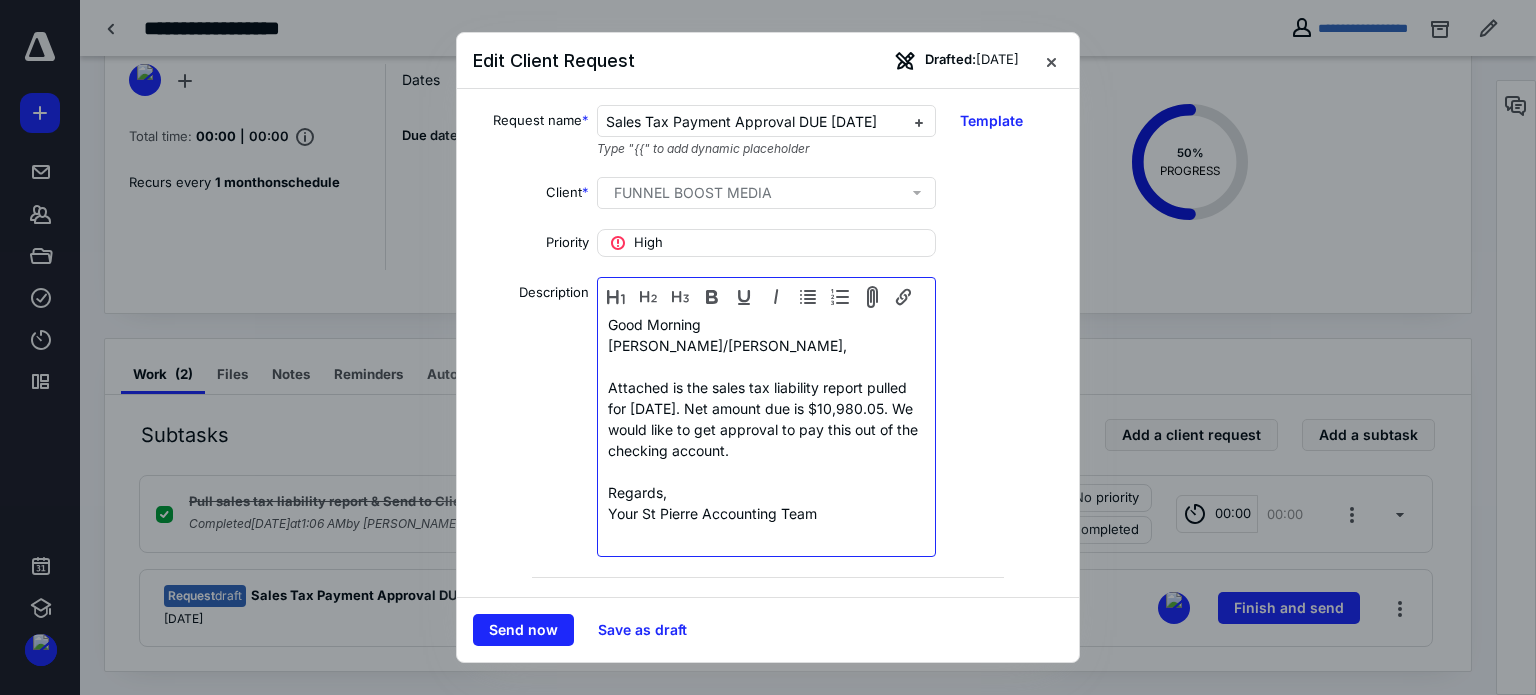 click on "Attached is the sales tax liability report pulled for [DATE]. Net amount due is $10,980.05. We would like to get approval to pay this out of the checking account." at bounding box center [766, 419] 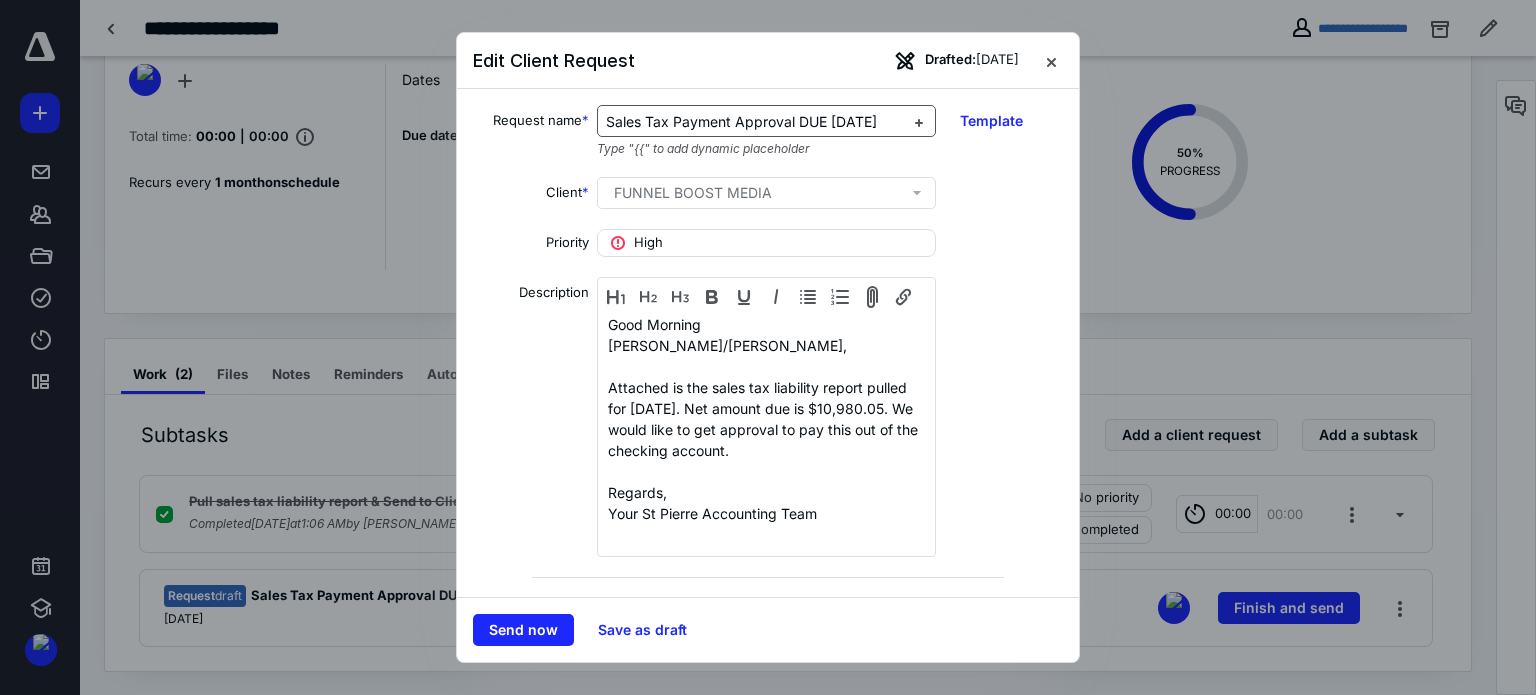 click on "Sales Tax Payment Approval DUE [DATE]" at bounding box center [741, 121] 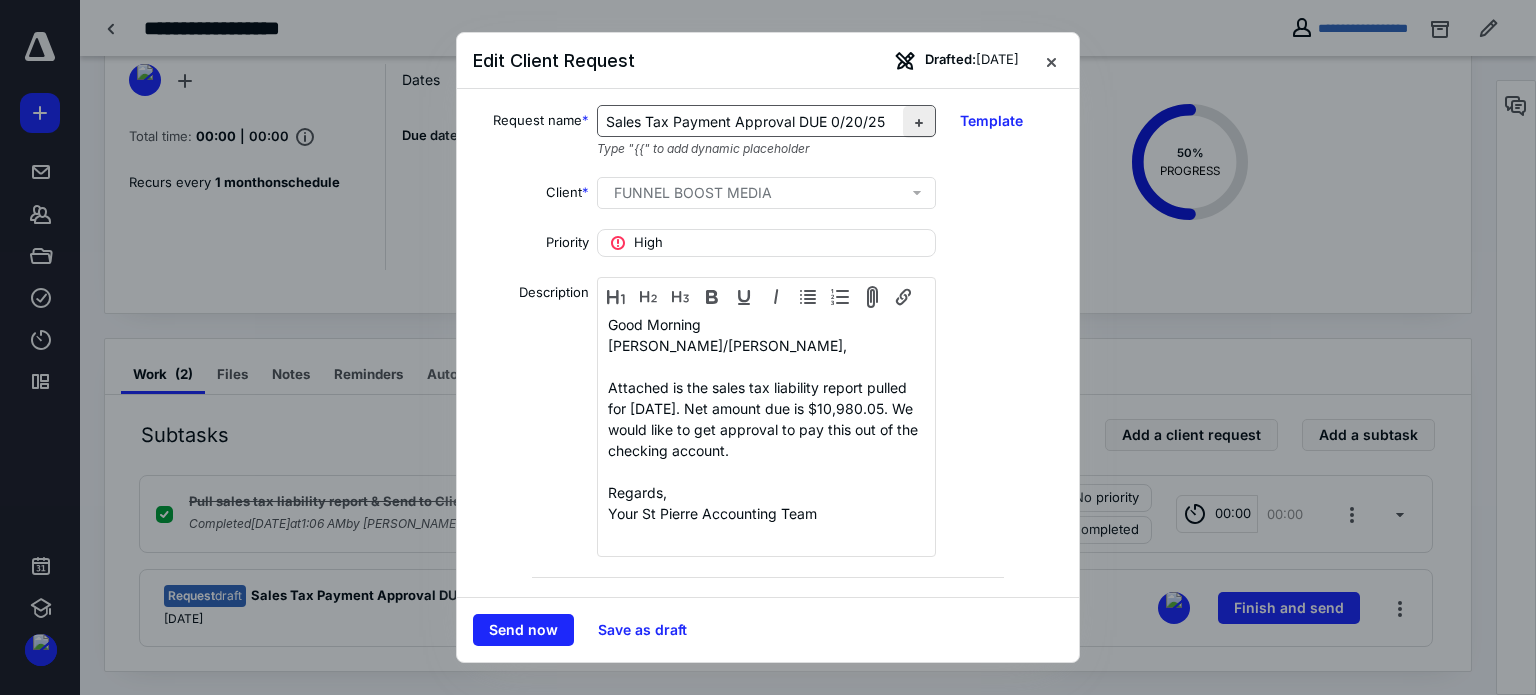 type 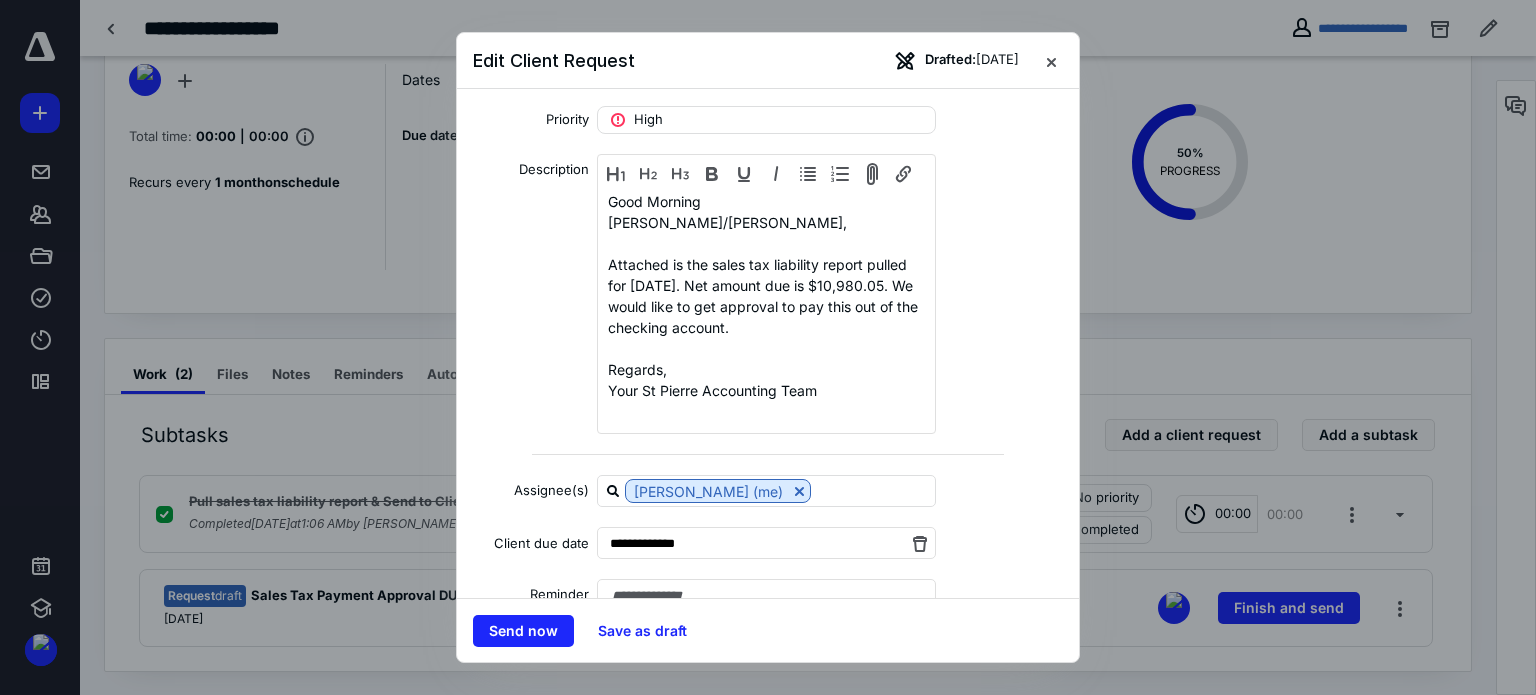 scroll, scrollTop: 251, scrollLeft: 0, axis: vertical 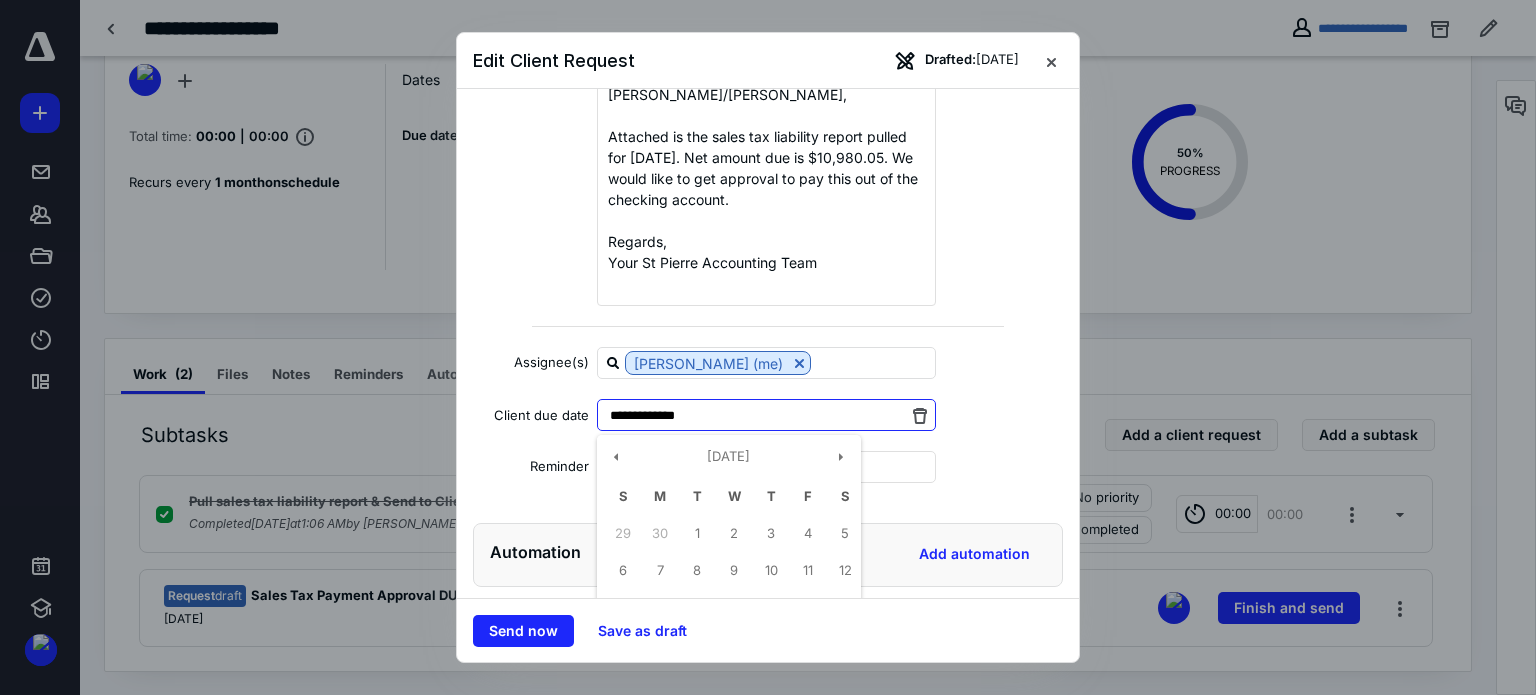 click on "**********" at bounding box center [766, 415] 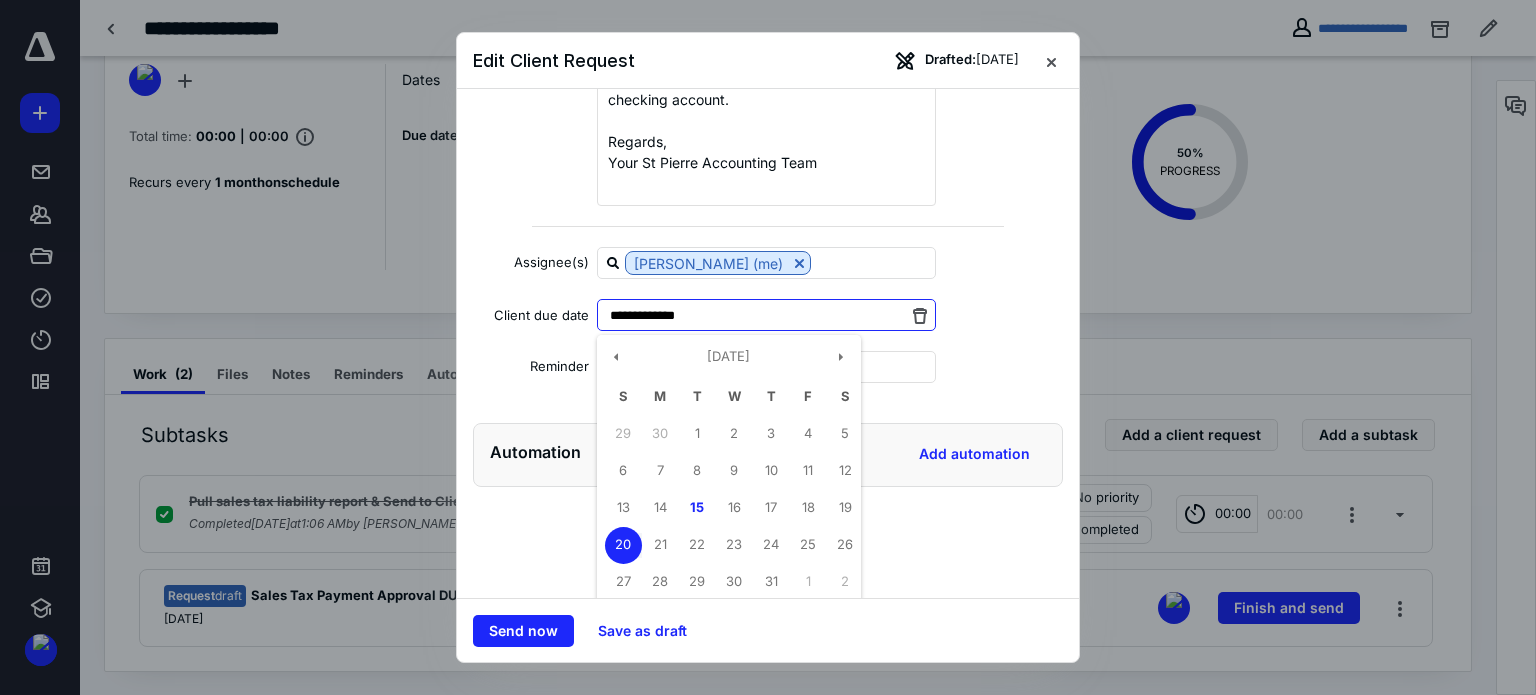 click on "21" at bounding box center [660, 545] 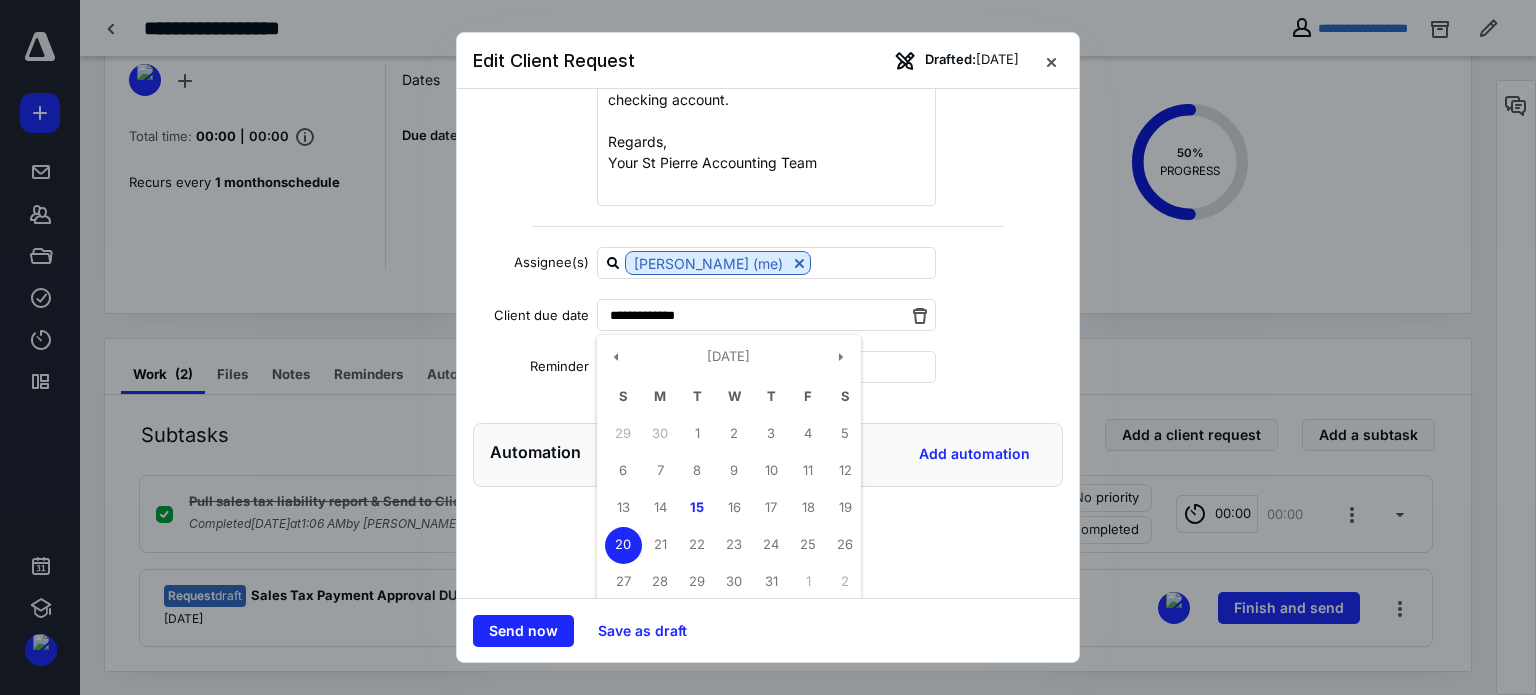 type on "**********" 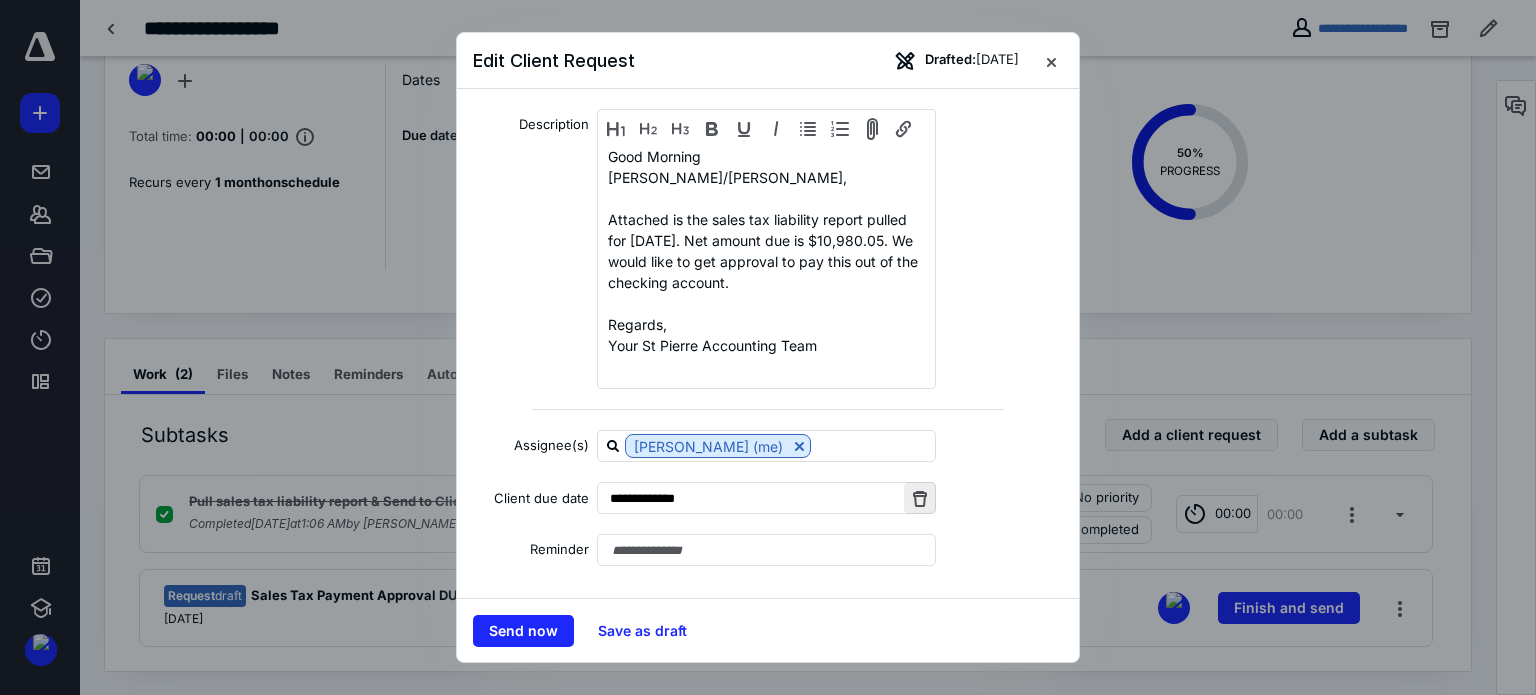 scroll, scrollTop: 0, scrollLeft: 0, axis: both 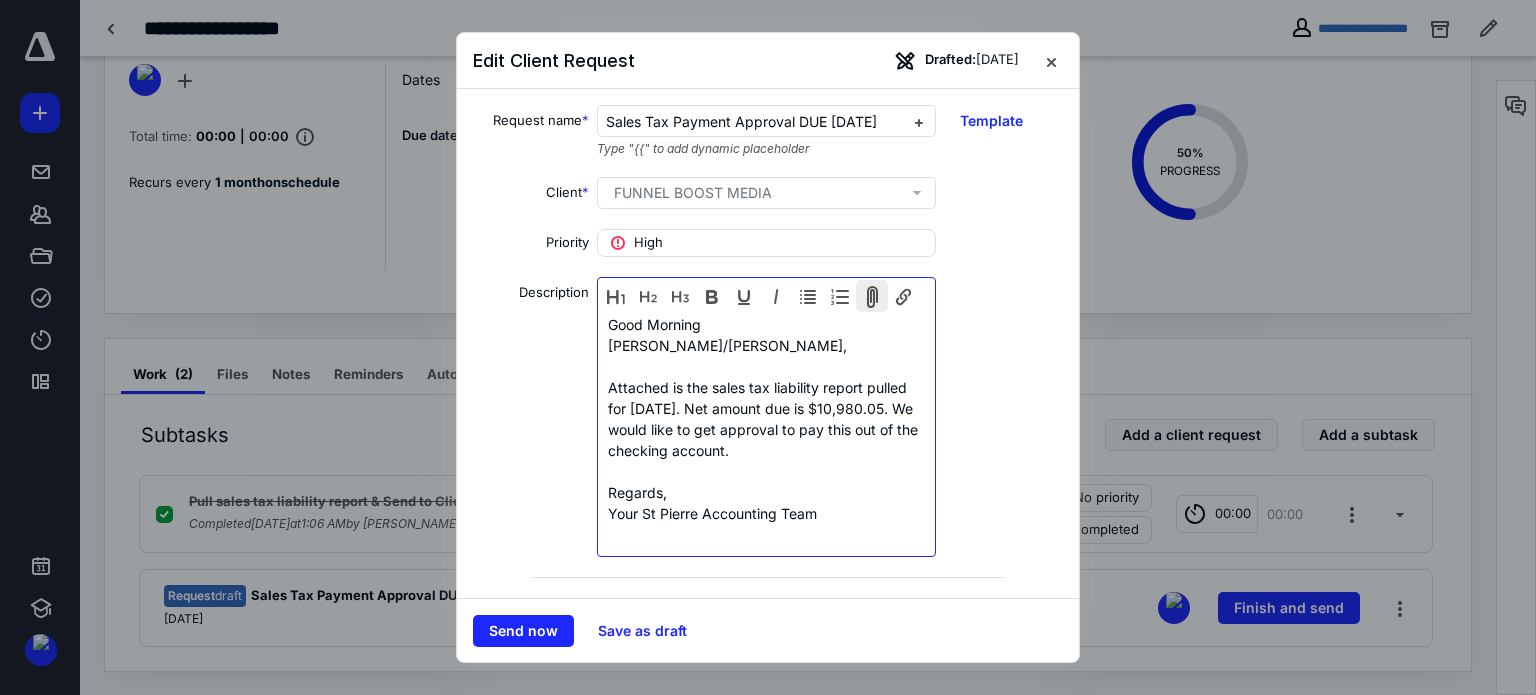click at bounding box center (872, 296) 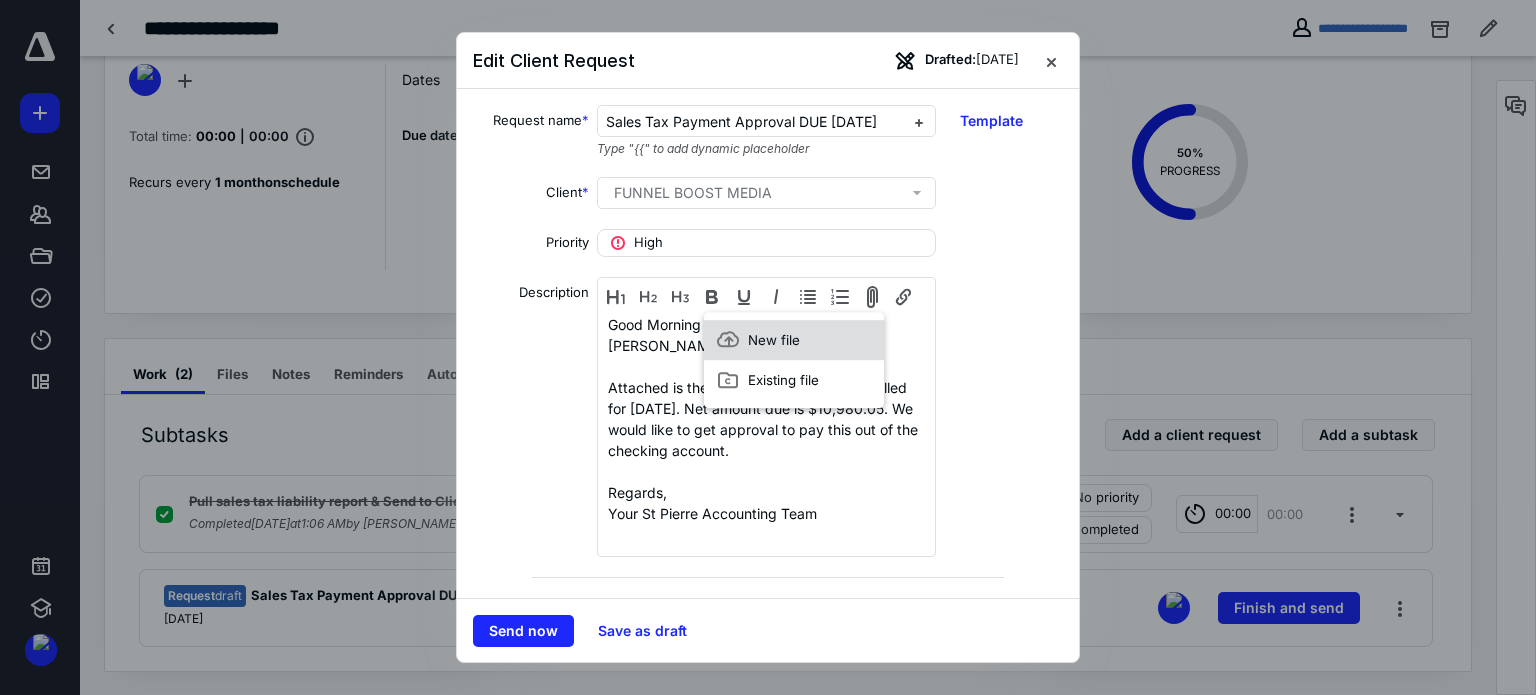 click on "New file" at bounding box center (794, 340) 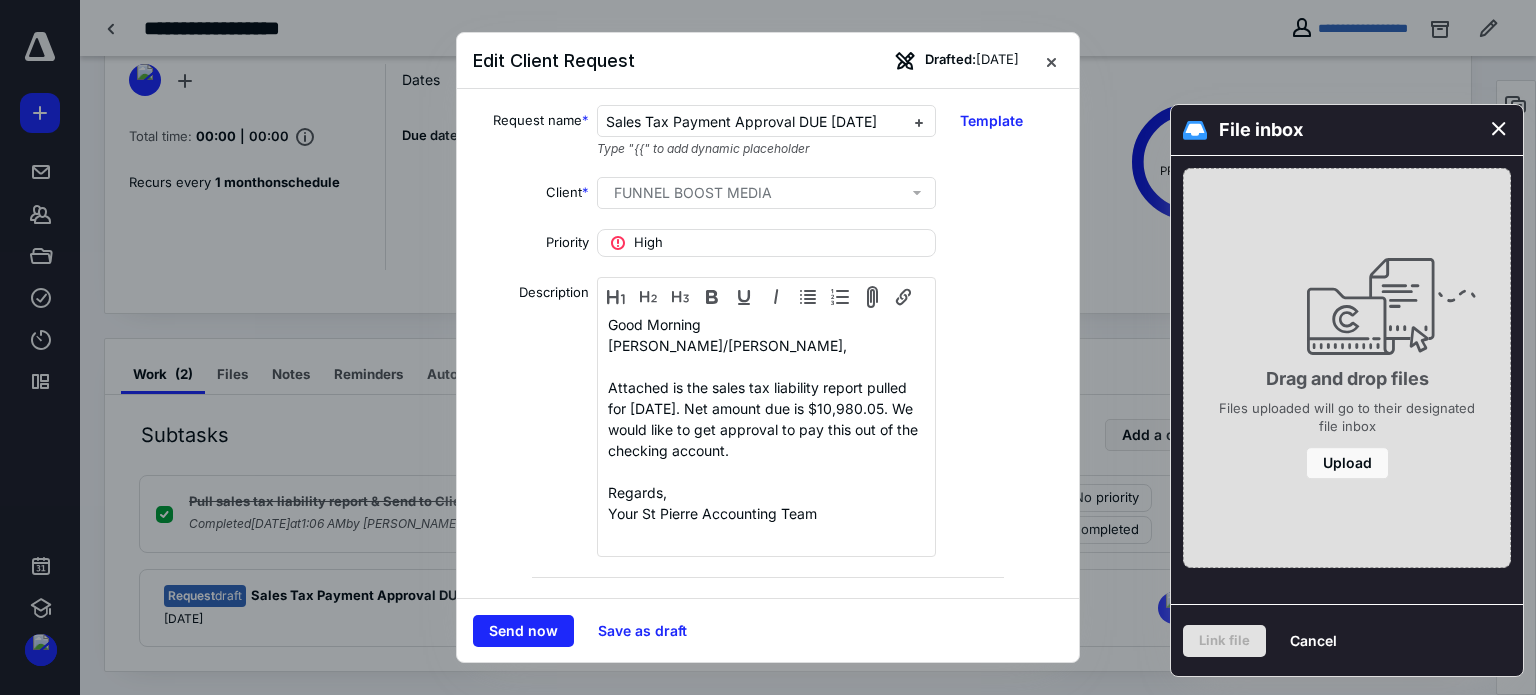 click on "Files uploaded will go to their designated file inbox" at bounding box center [1347, 417] 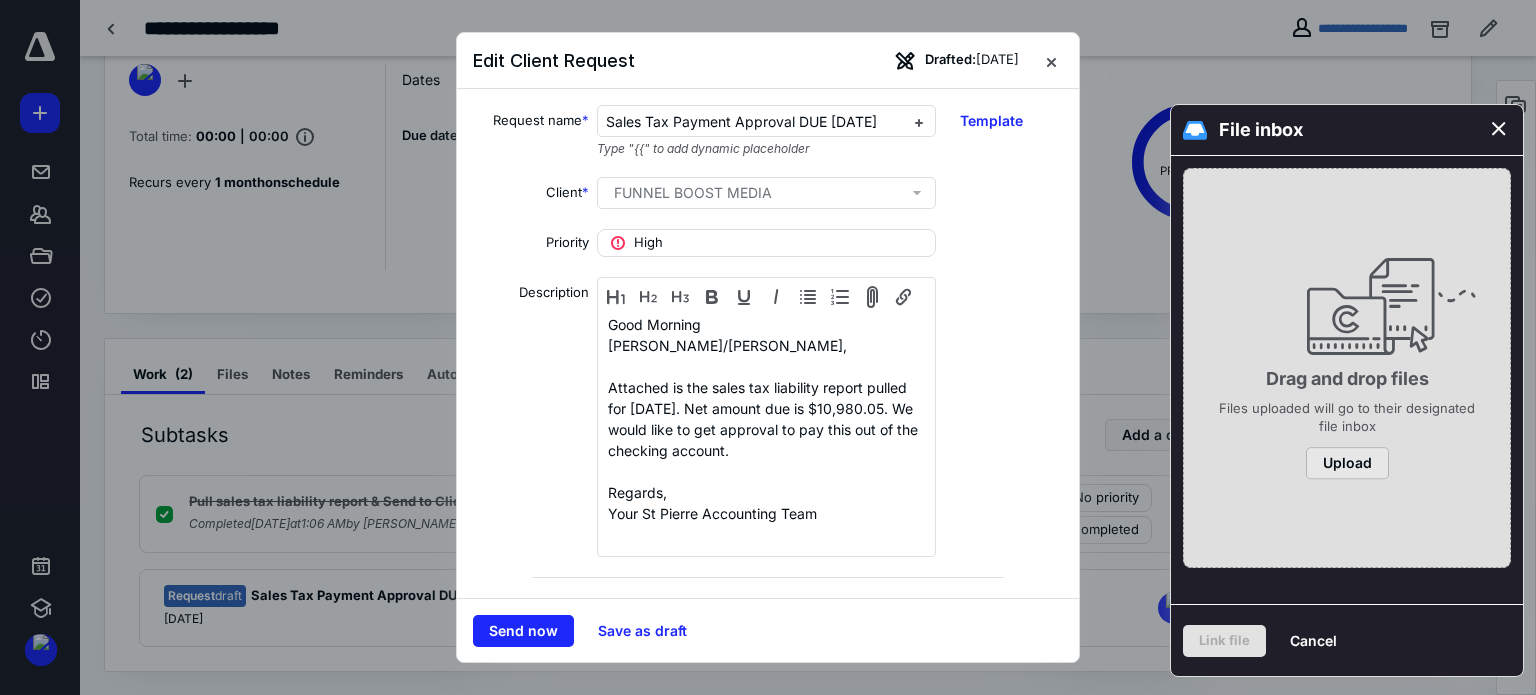 click on "Upload" at bounding box center (1347, 463) 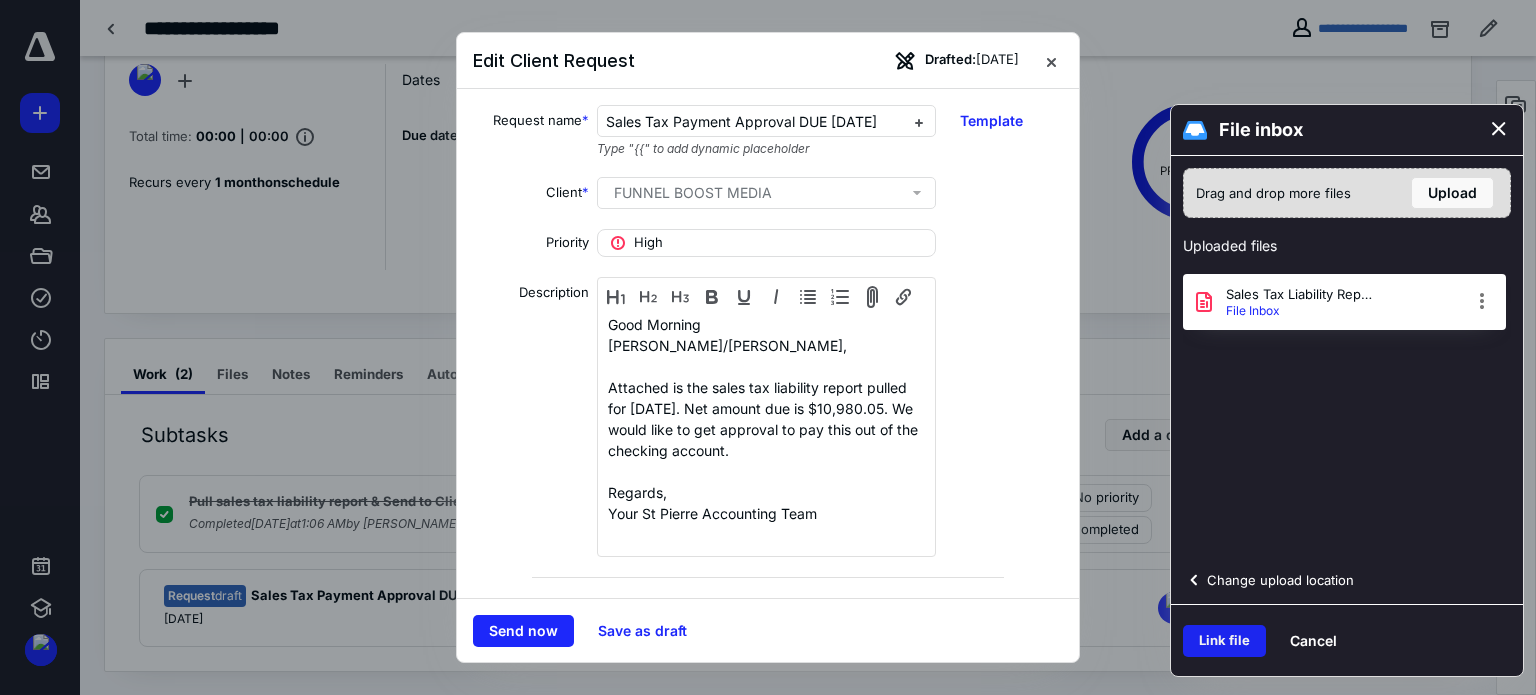 click on "Link file" at bounding box center (1224, 641) 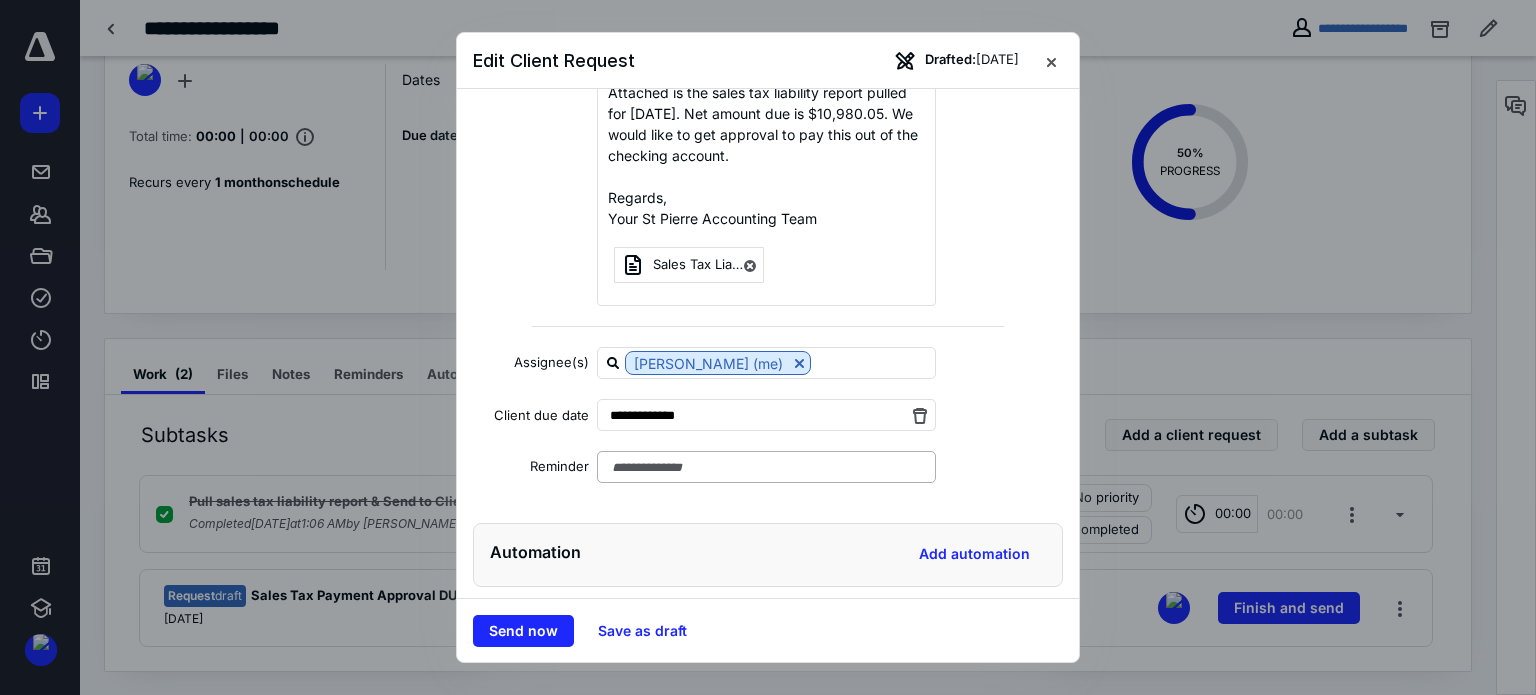 scroll, scrollTop: 0, scrollLeft: 0, axis: both 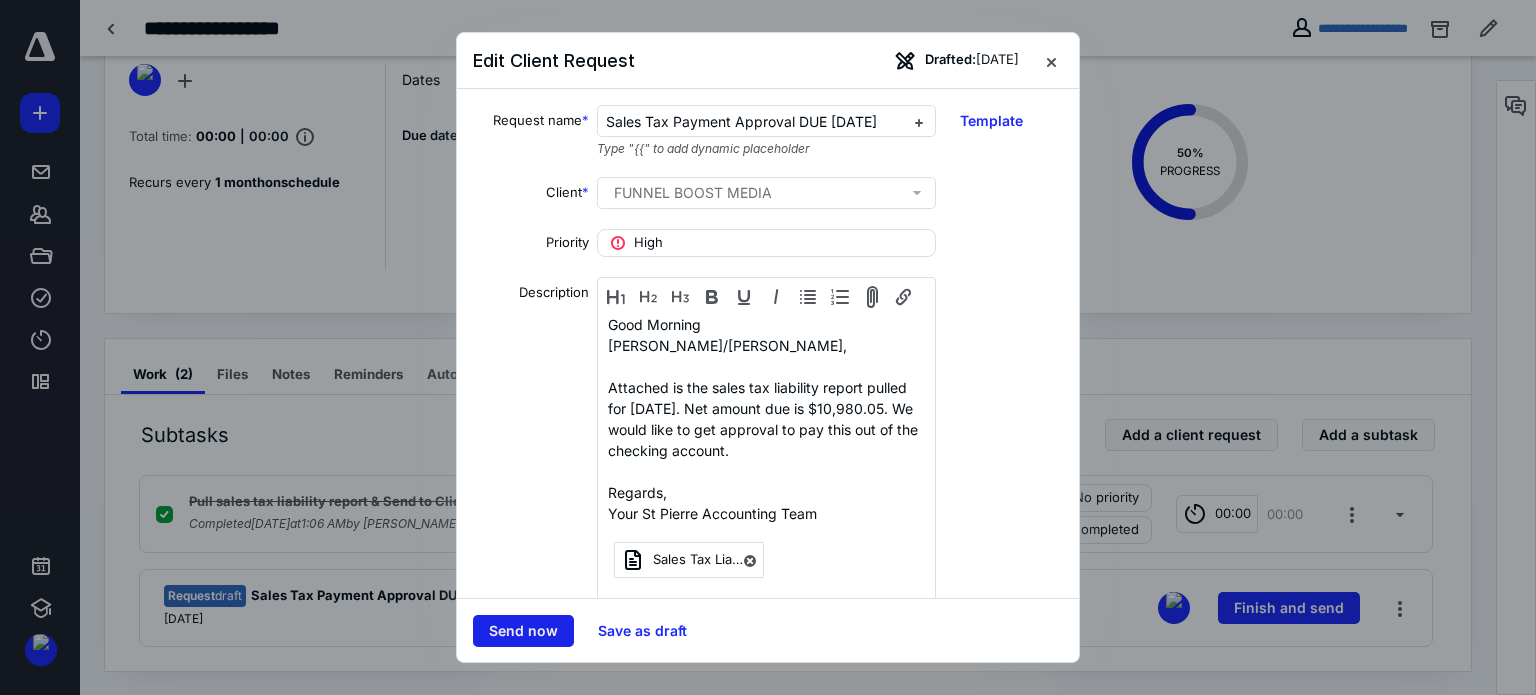 click on "Send now" at bounding box center (523, 631) 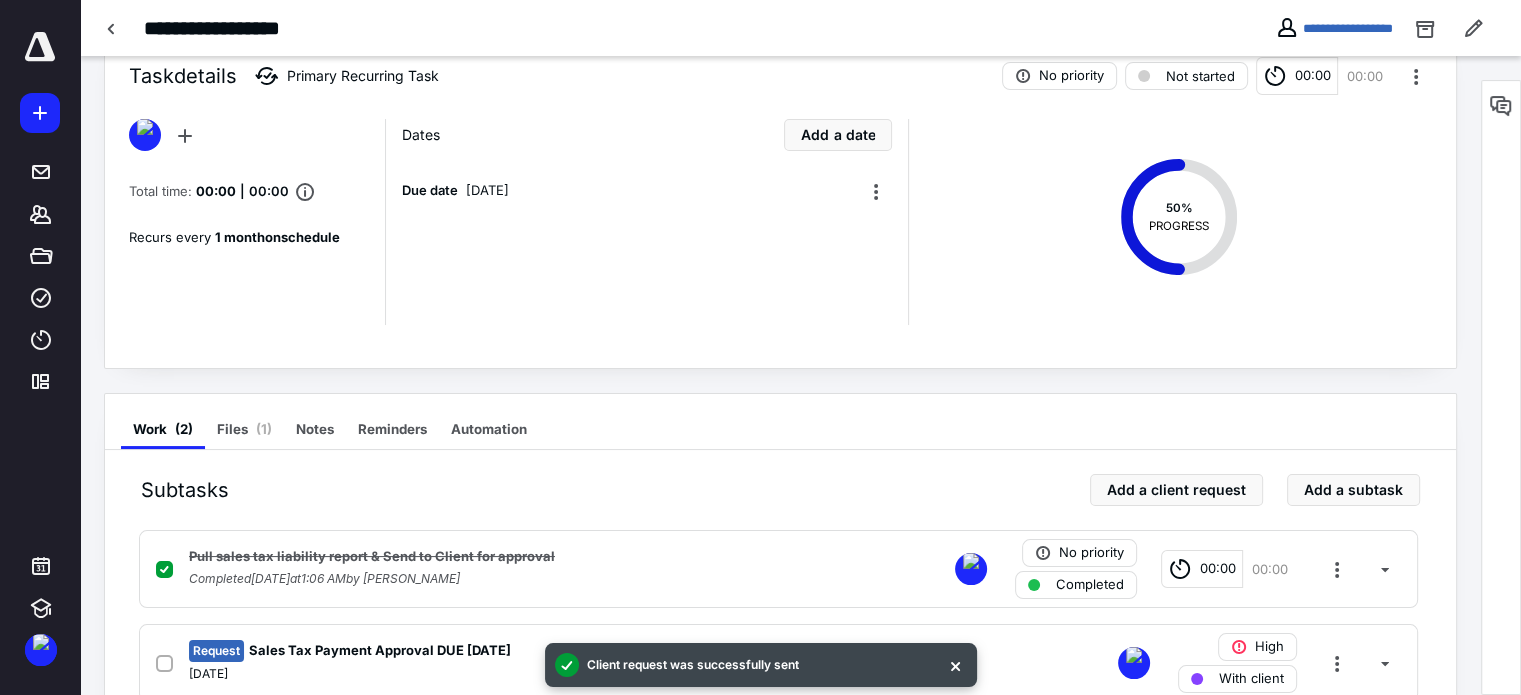 scroll, scrollTop: 0, scrollLeft: 0, axis: both 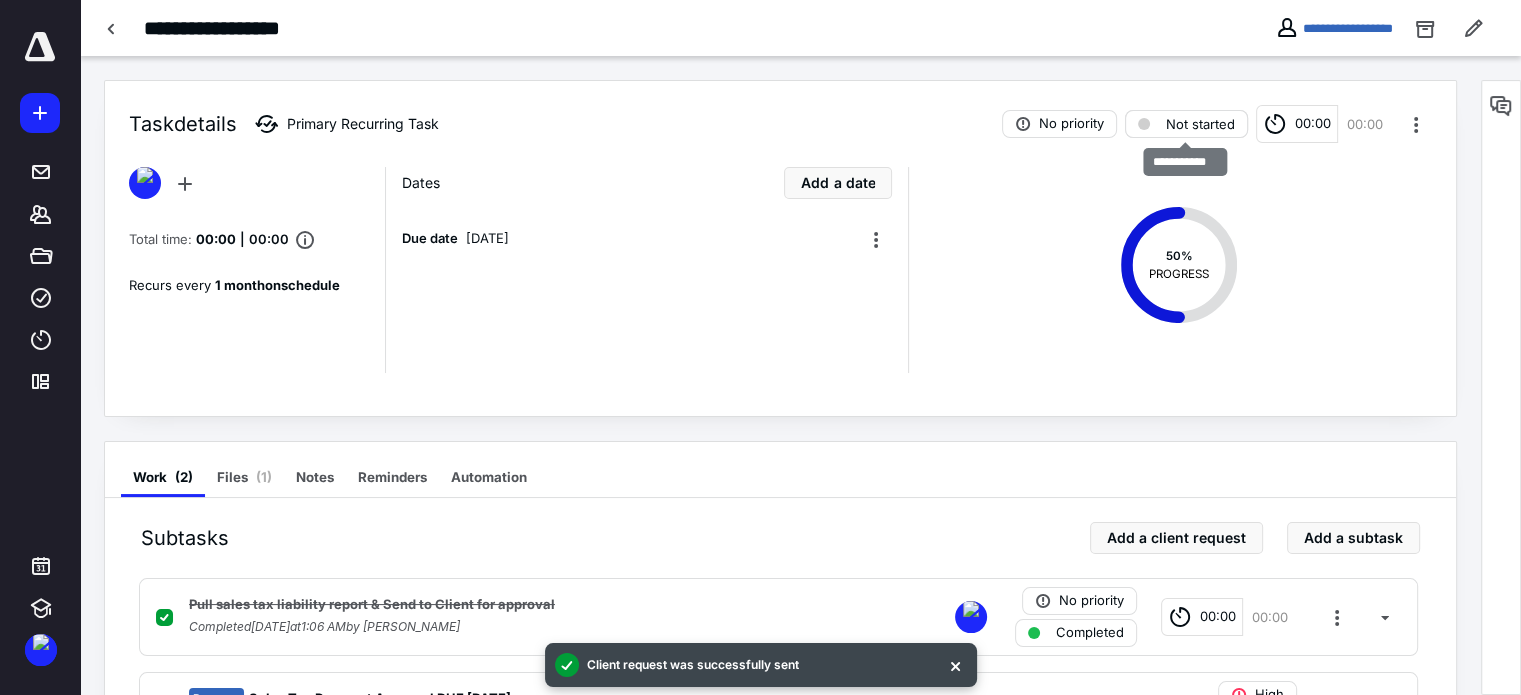 click on "Not started" at bounding box center (1200, 124) 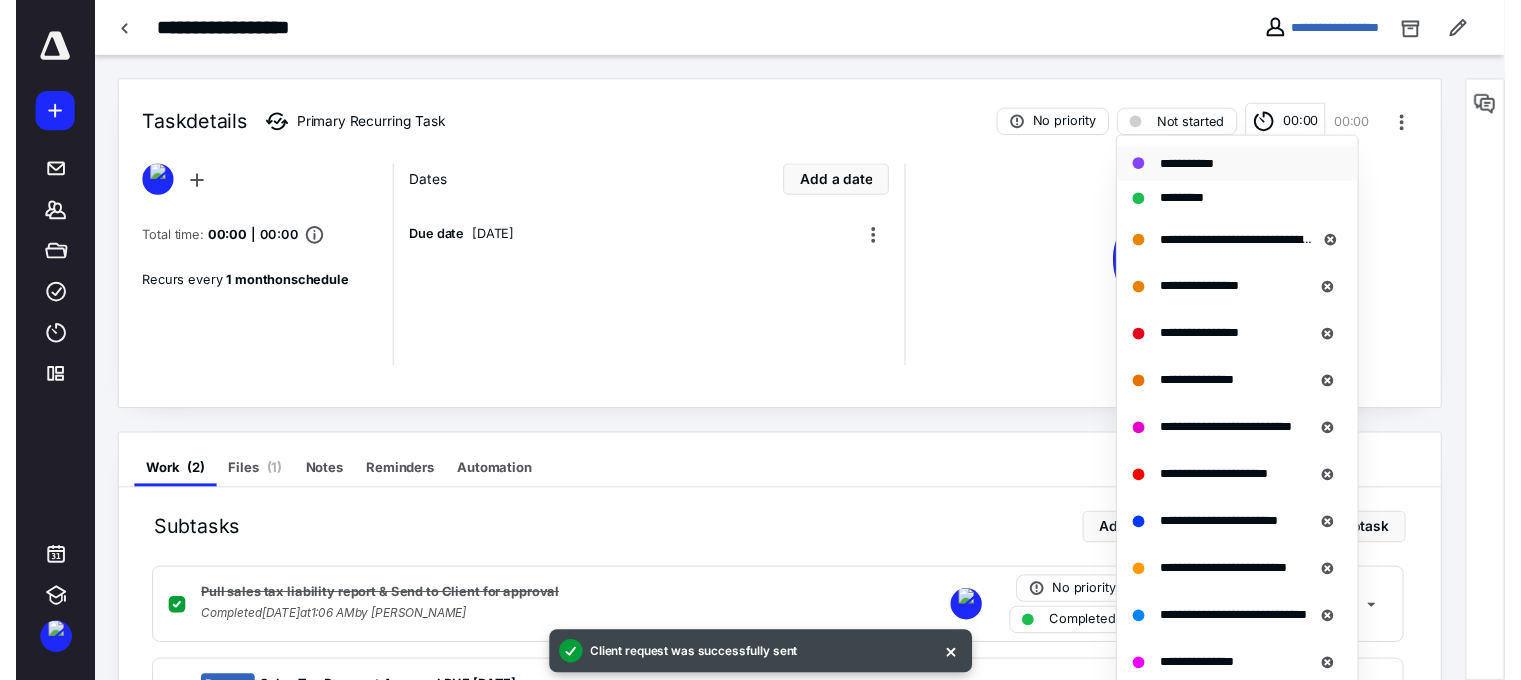 scroll, scrollTop: 300, scrollLeft: 0, axis: vertical 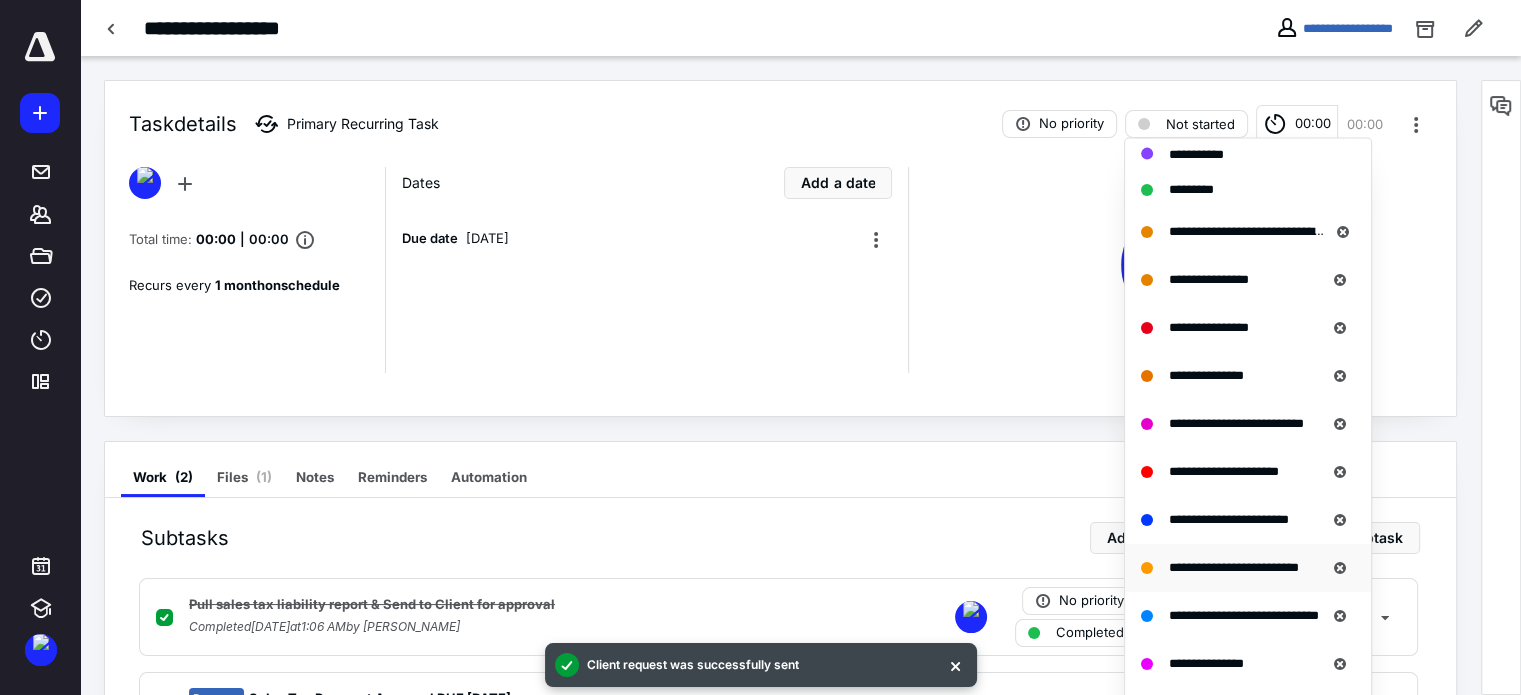 click on "**********" at bounding box center [1234, 567] 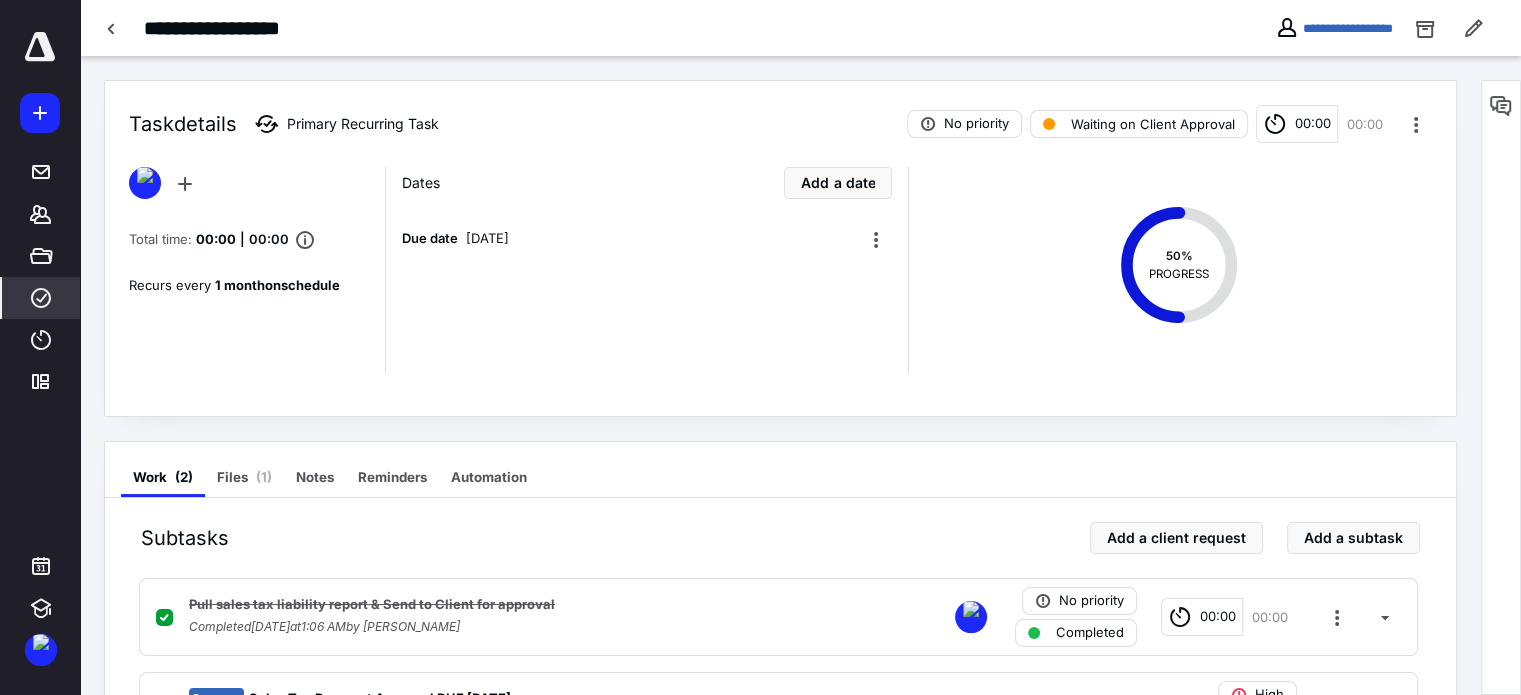 click on "Work" at bounding box center [41, 298] 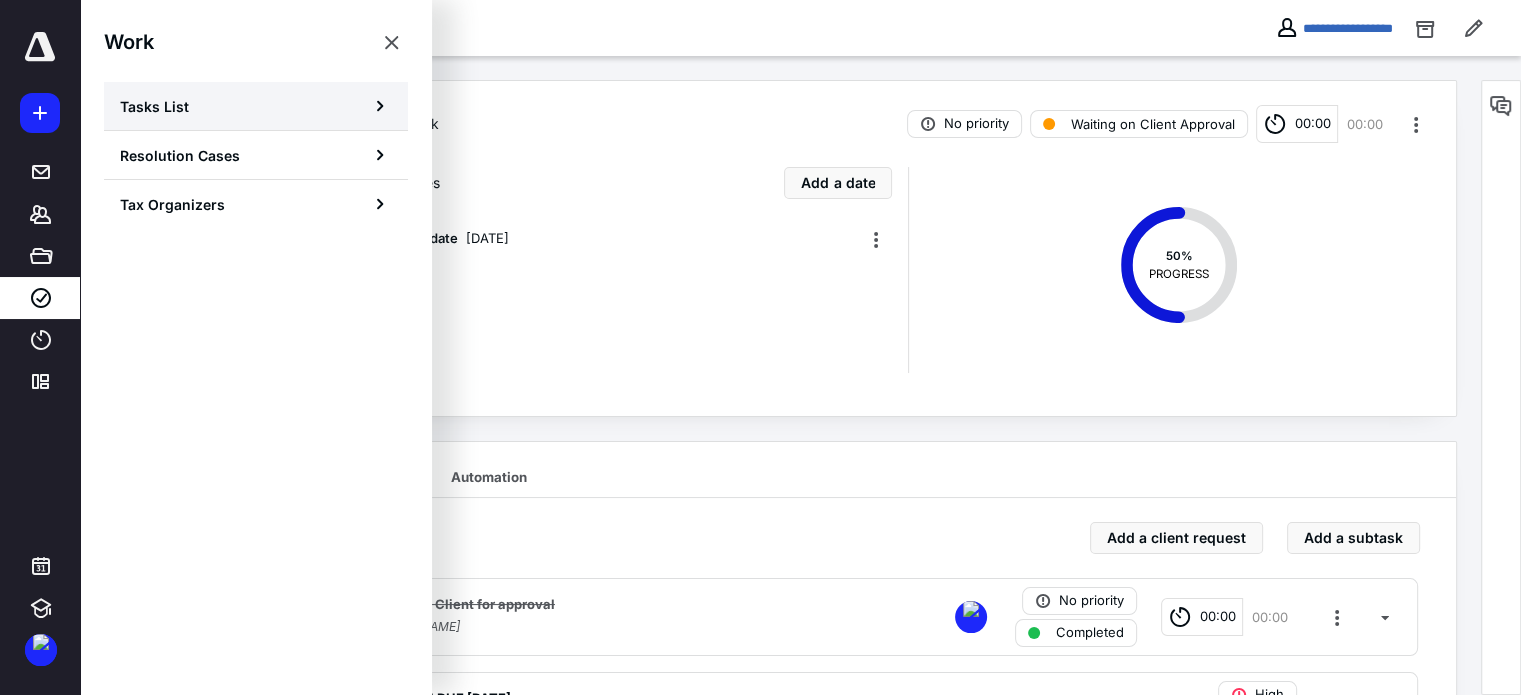 click on "Tasks List" at bounding box center [256, 106] 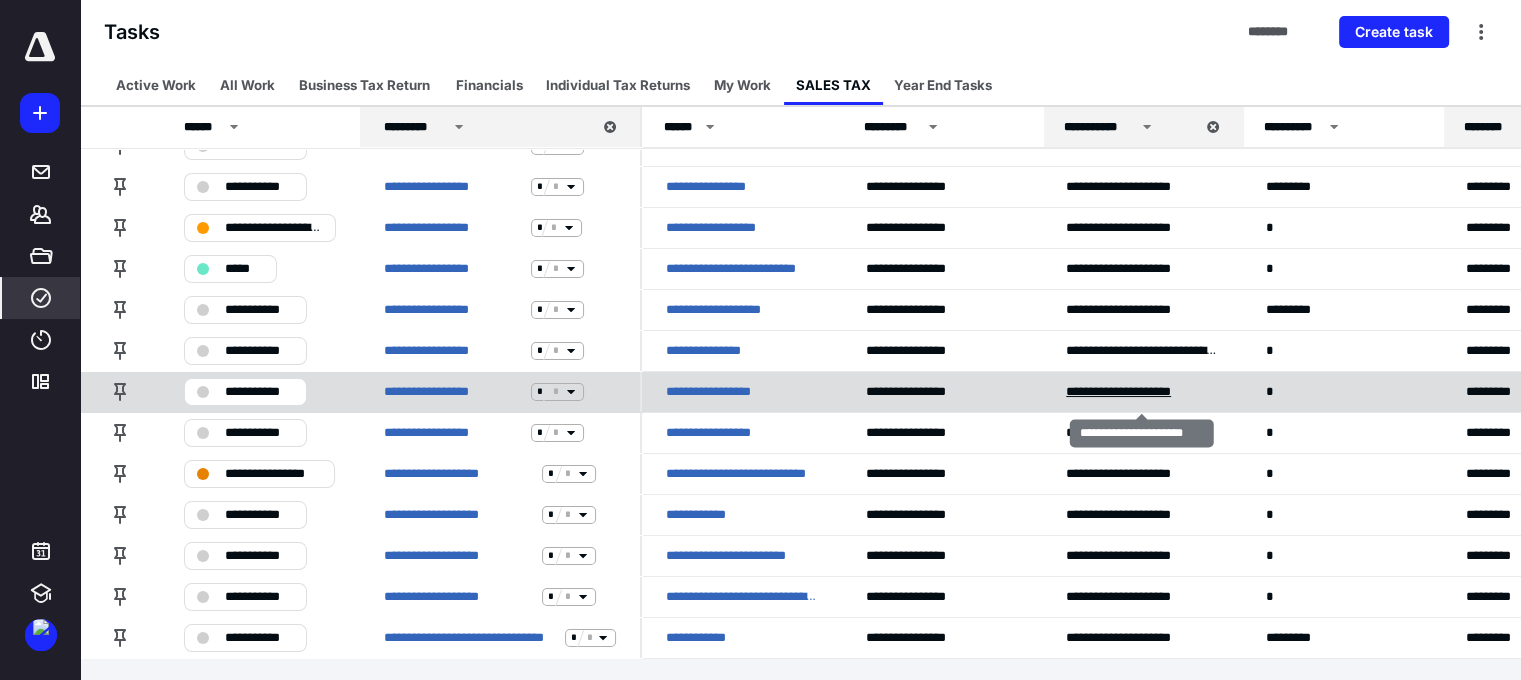 scroll, scrollTop: 0, scrollLeft: 0, axis: both 